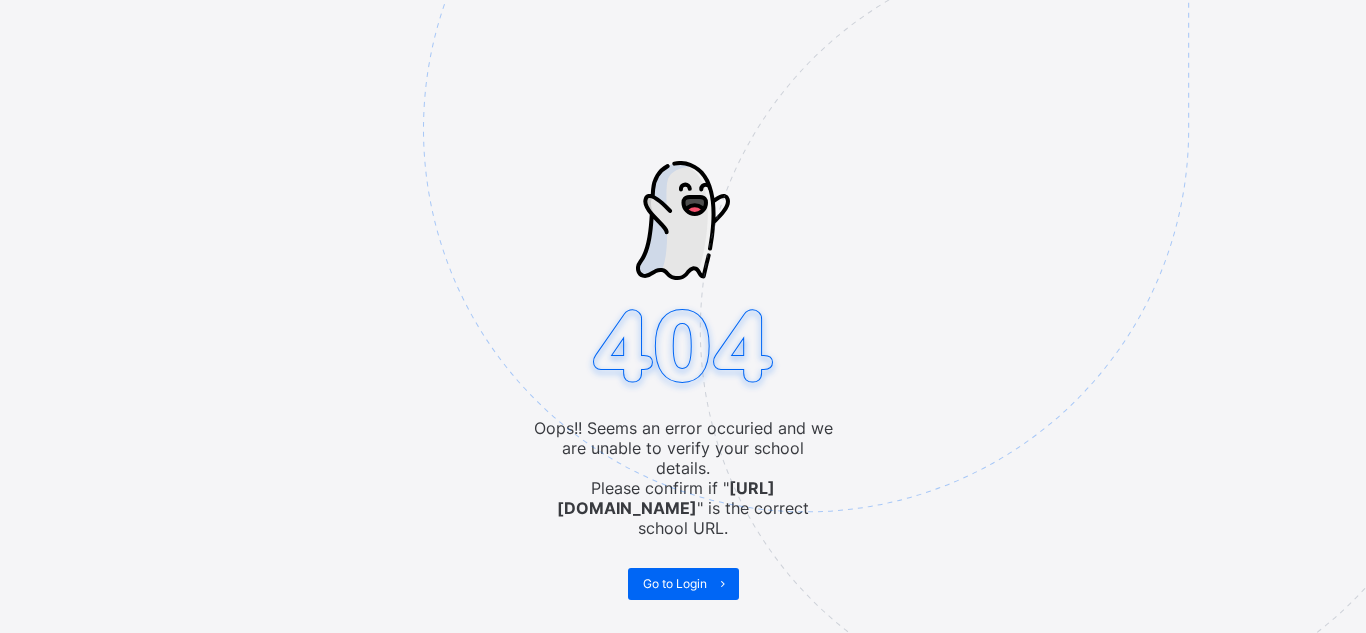 scroll, scrollTop: 0, scrollLeft: 0, axis: both 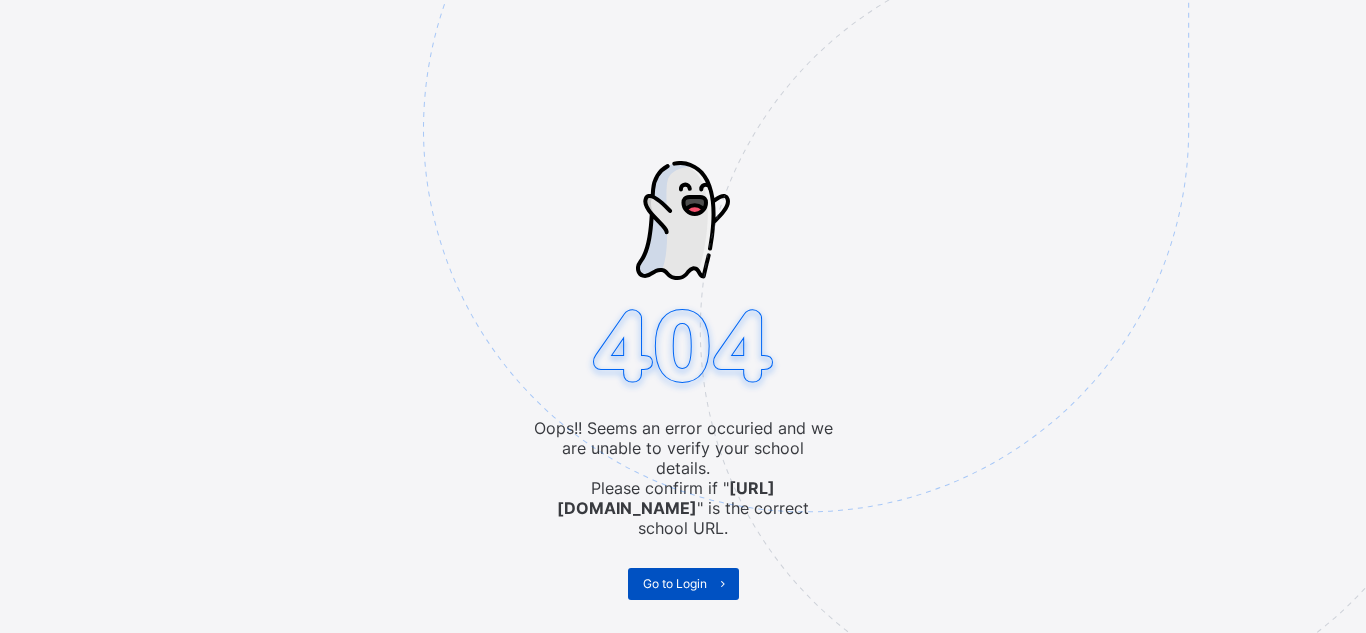 click on "Go to Login" at bounding box center (675, 583) 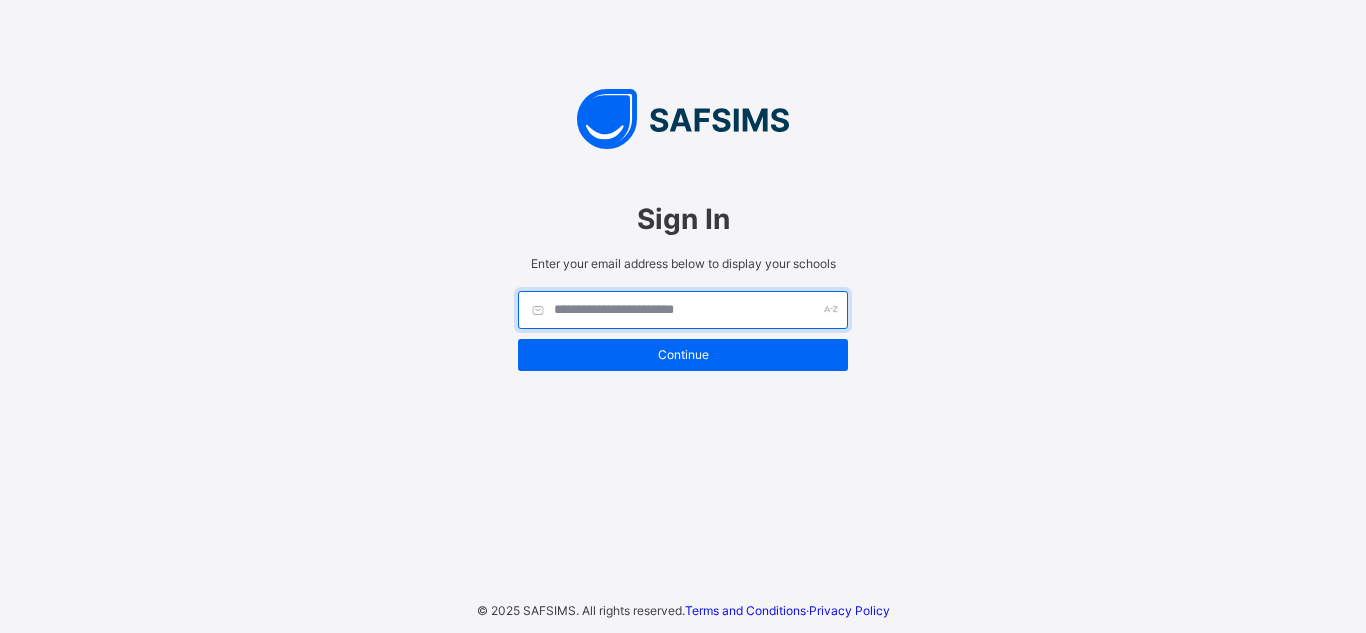 click at bounding box center [683, 310] 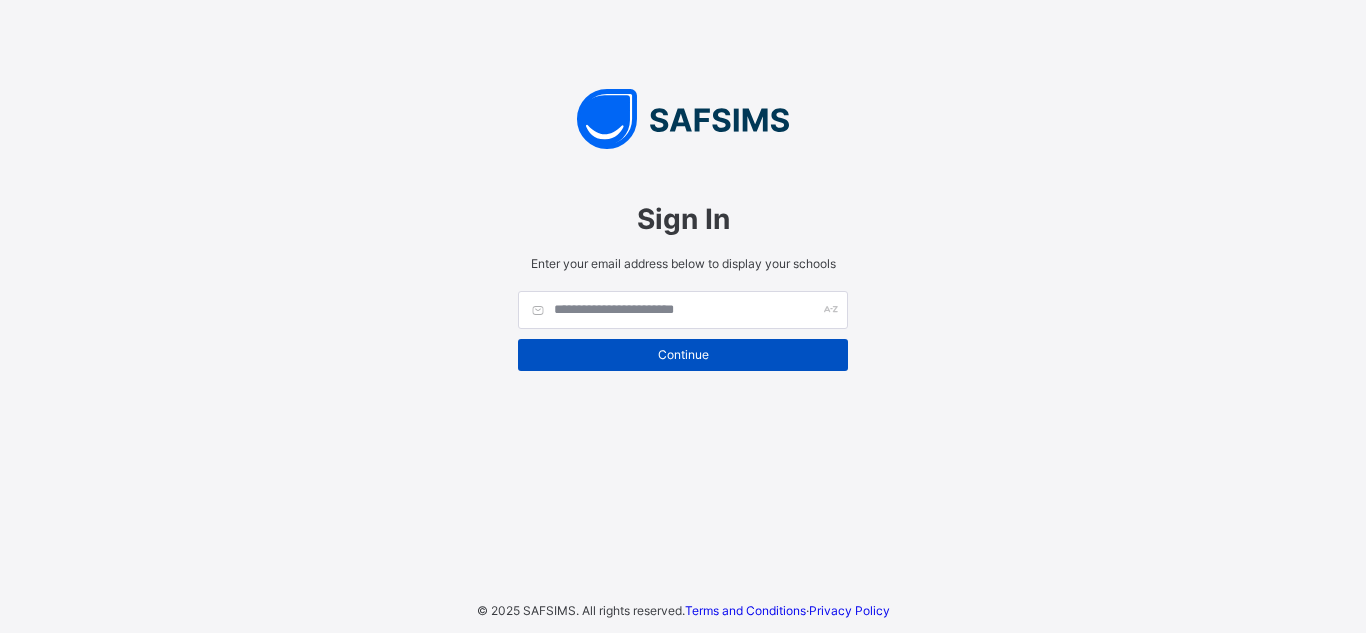 click on "Continue" at bounding box center (683, 354) 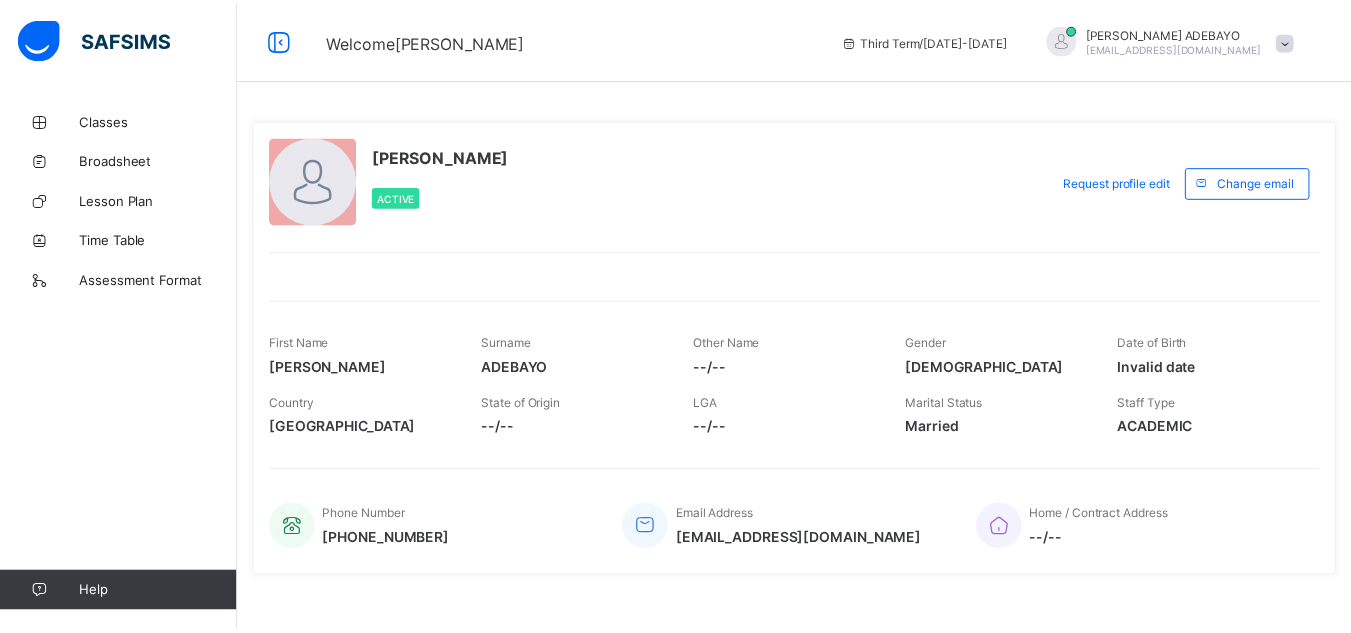 scroll, scrollTop: 0, scrollLeft: 0, axis: both 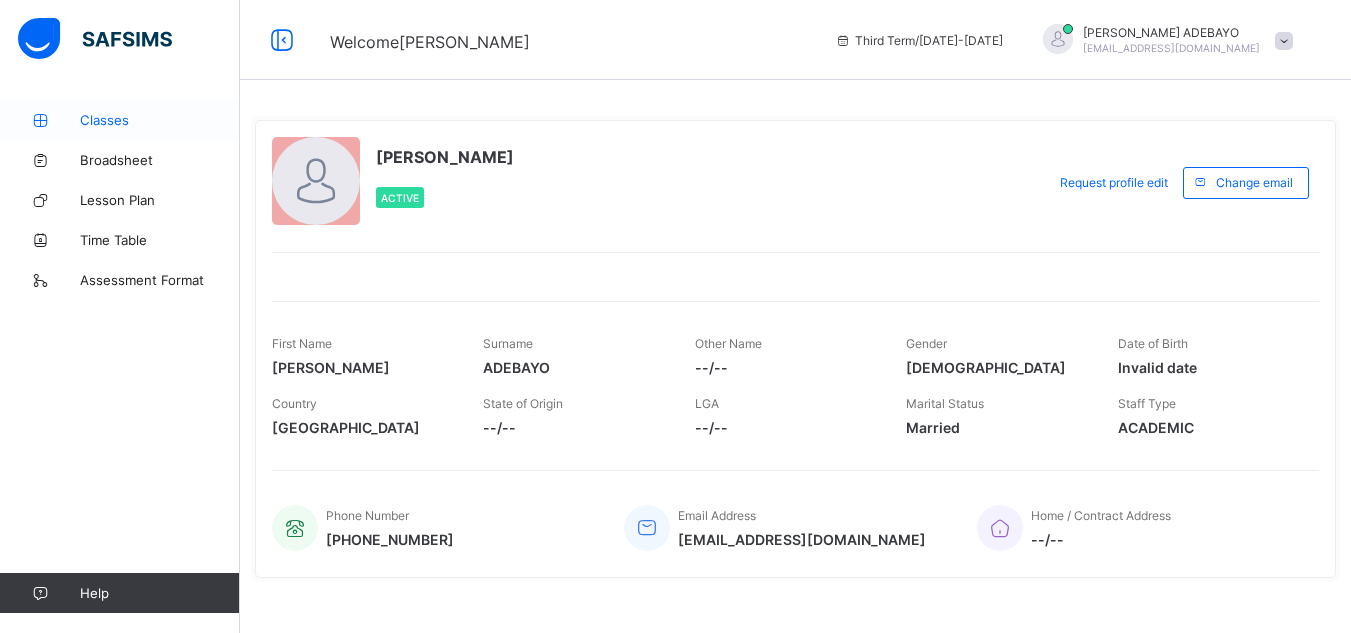 click on "Classes" at bounding box center (120, 120) 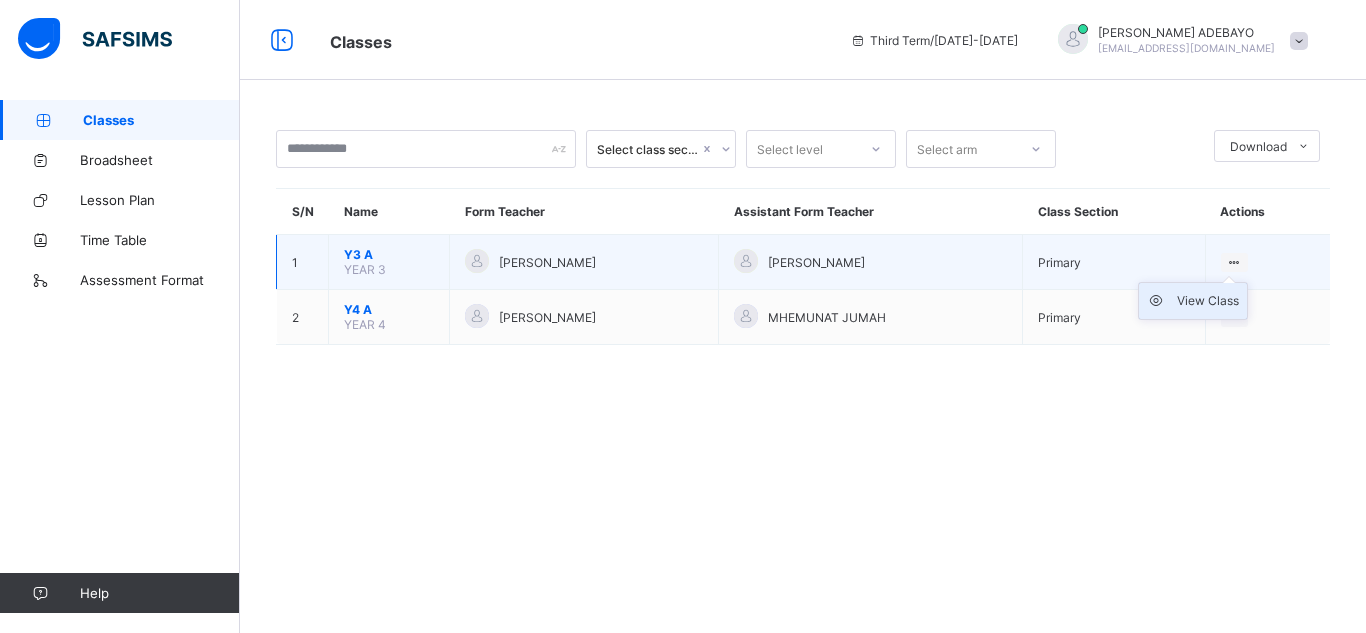 click on "View Class" at bounding box center [1208, 301] 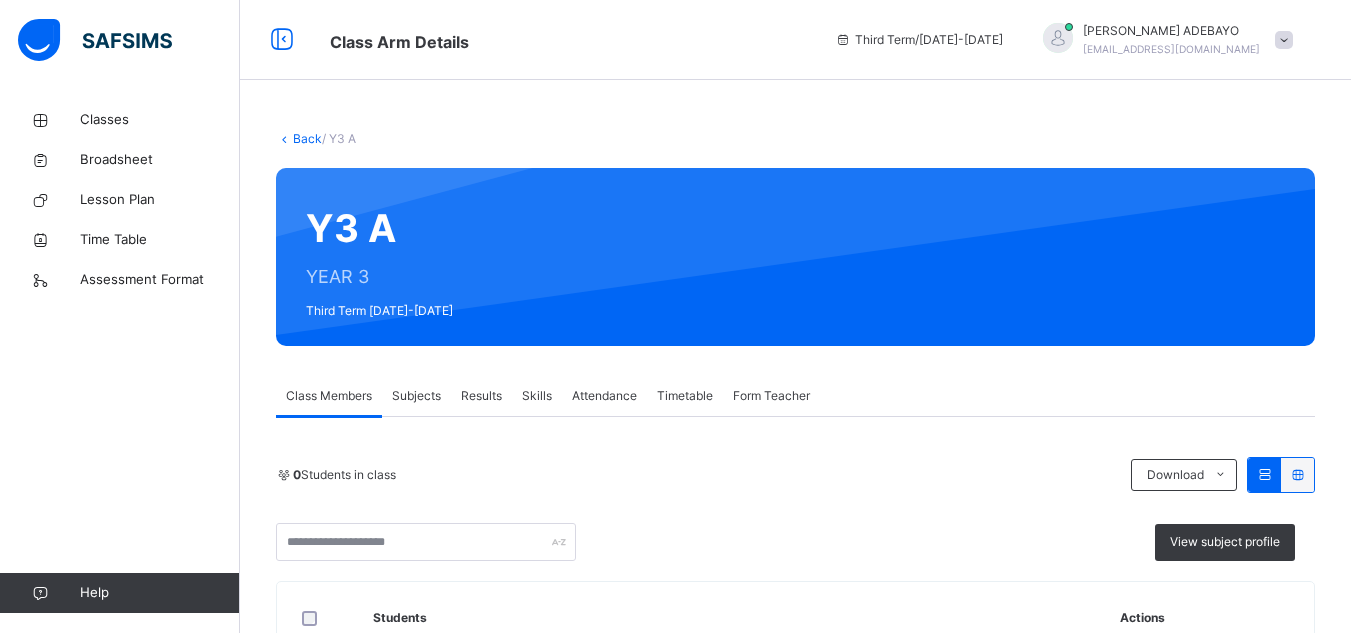 click on "Subjects" at bounding box center [416, 396] 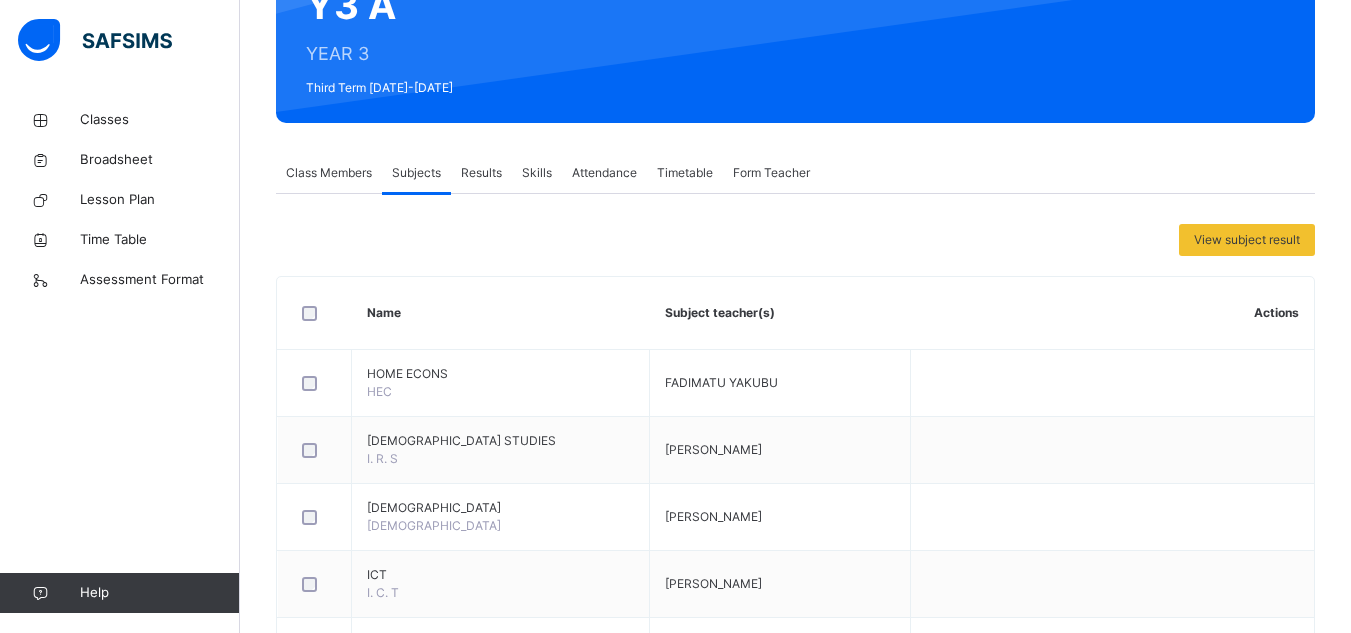 scroll, scrollTop: 500, scrollLeft: 0, axis: vertical 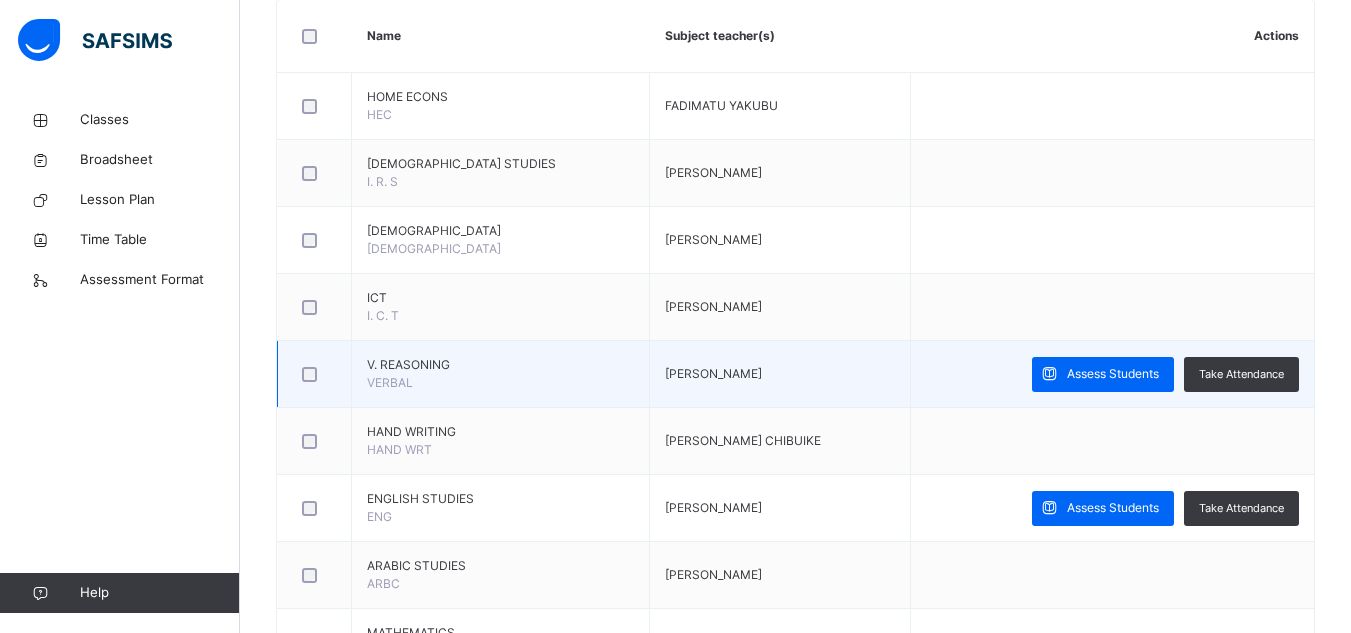 click on "V. REASONING   VERBAL" at bounding box center [501, 374] 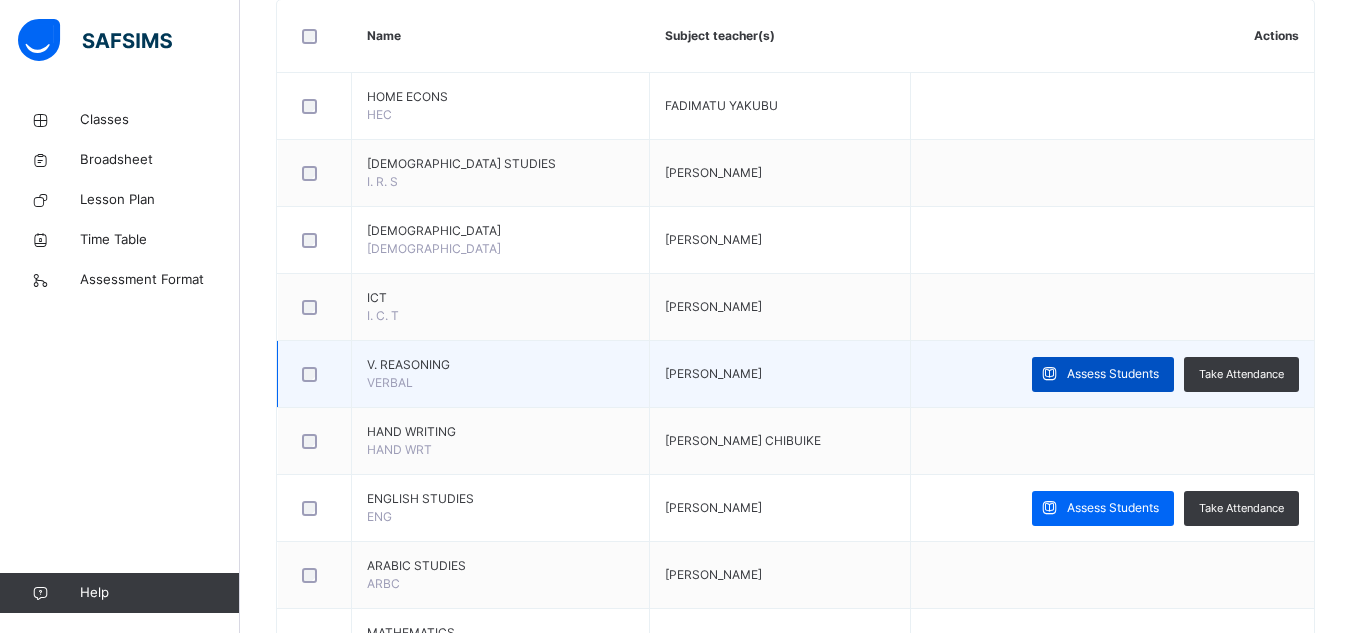 click on "Assess Students" at bounding box center [1113, 374] 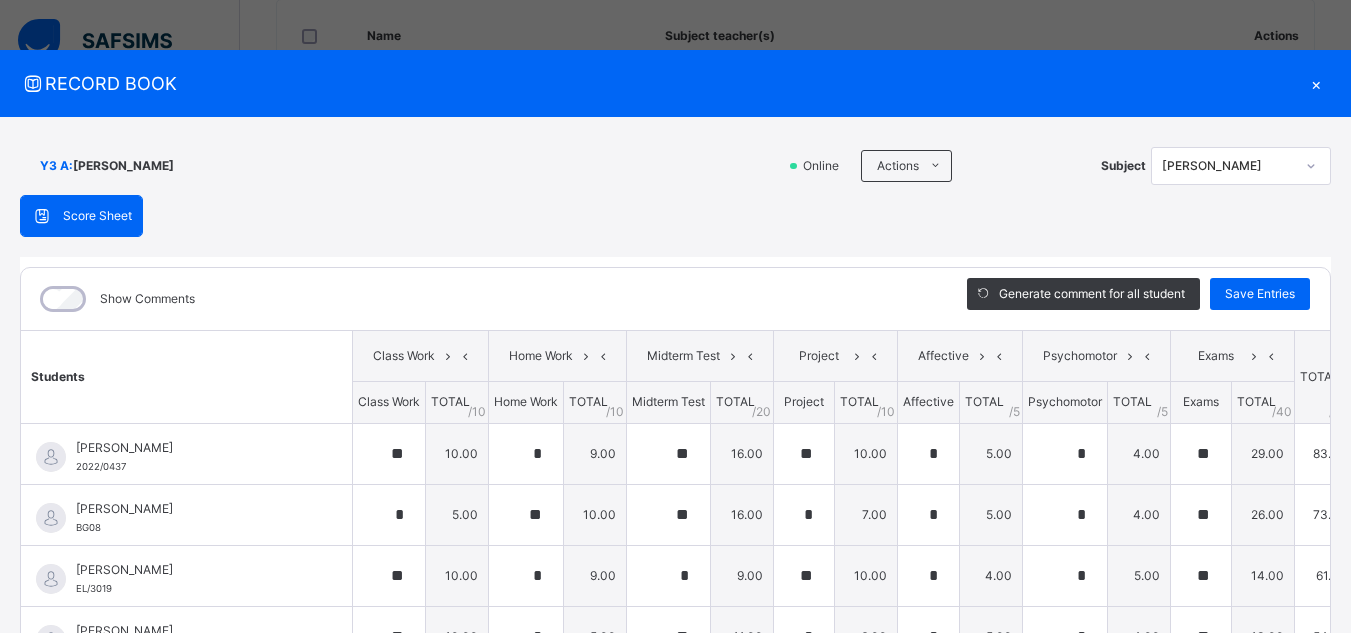 type on "**" 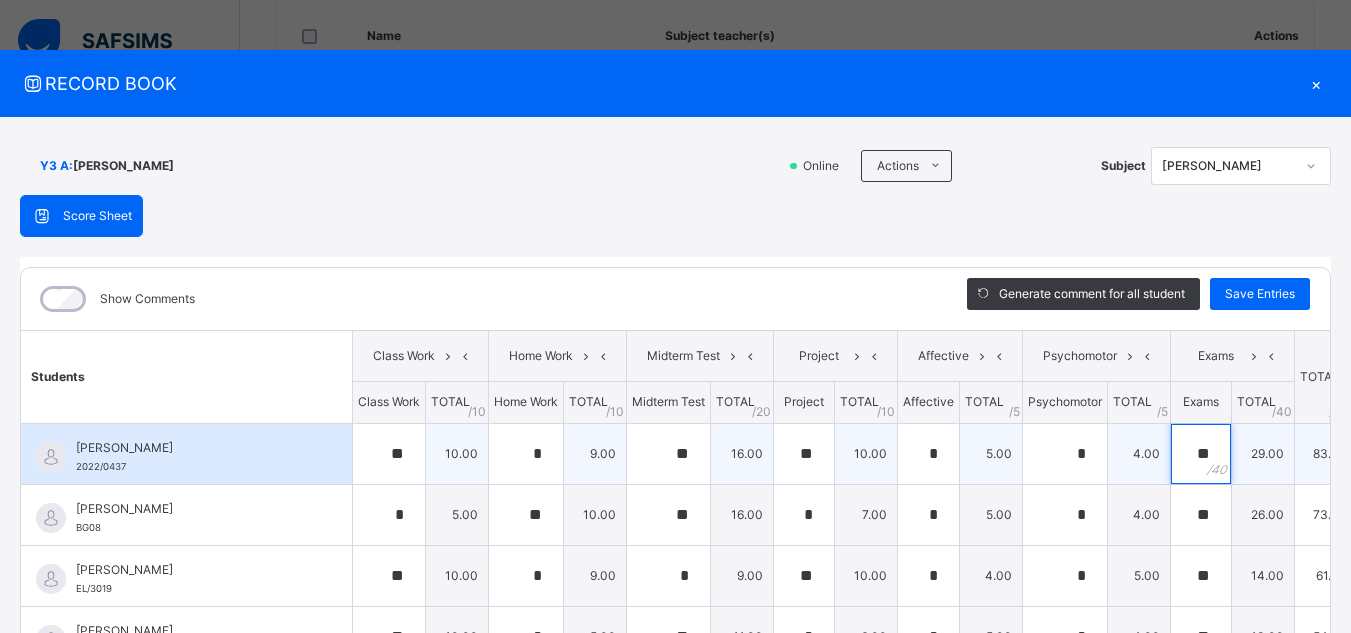 click on "**" at bounding box center (1201, 454) 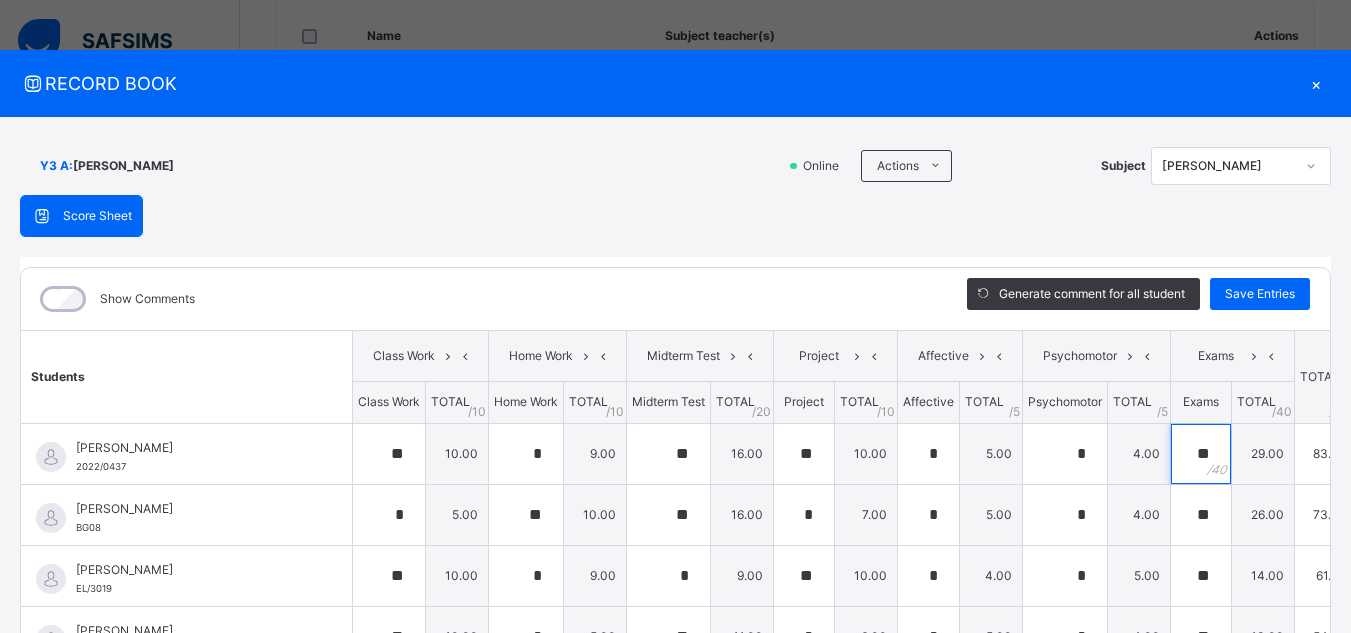 type on "*" 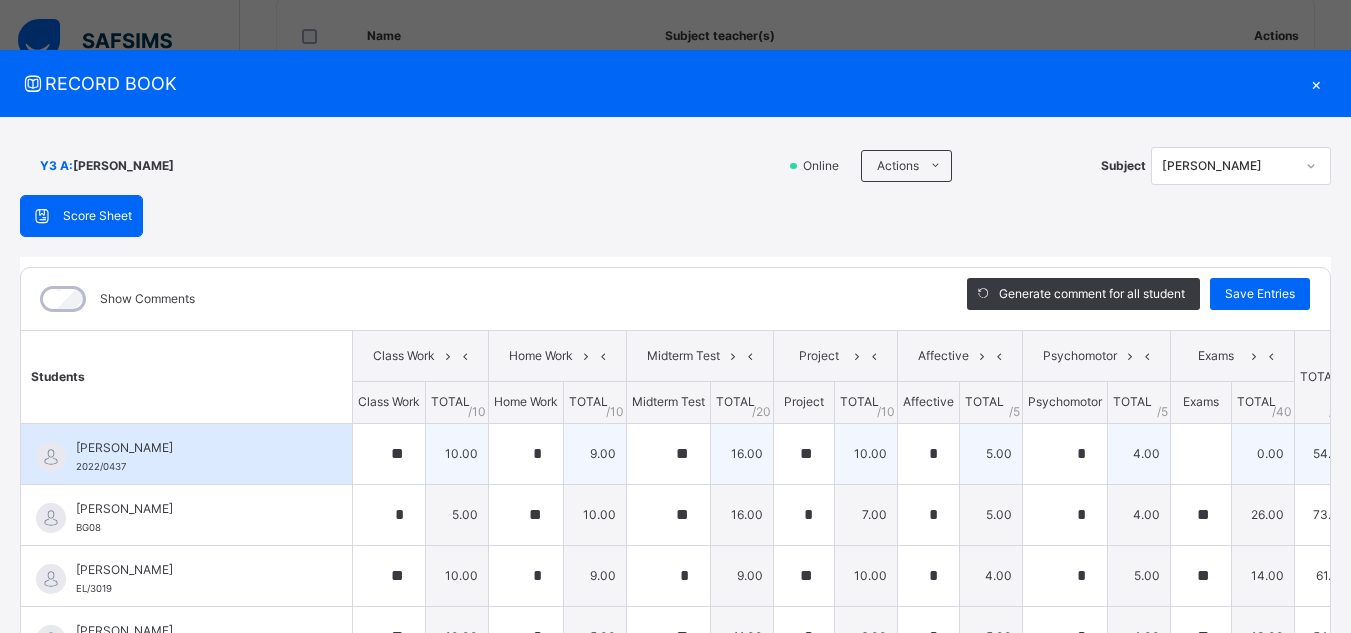 click at bounding box center (1201, 454) 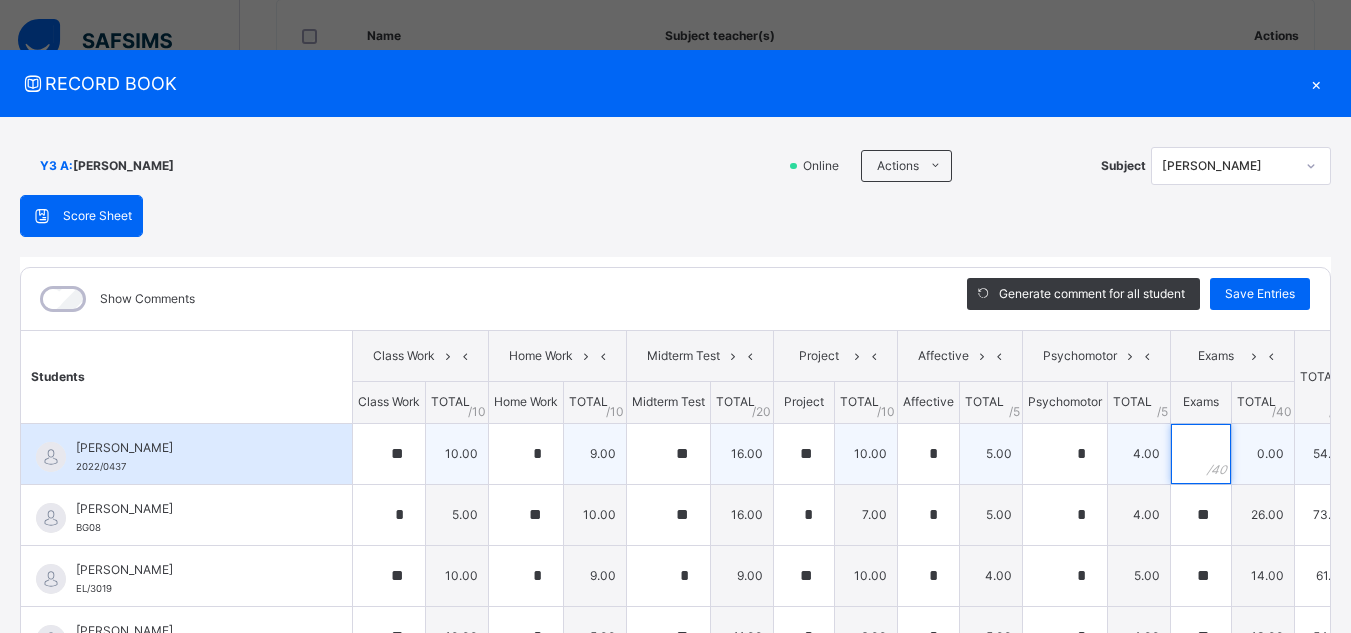 click at bounding box center [1201, 454] 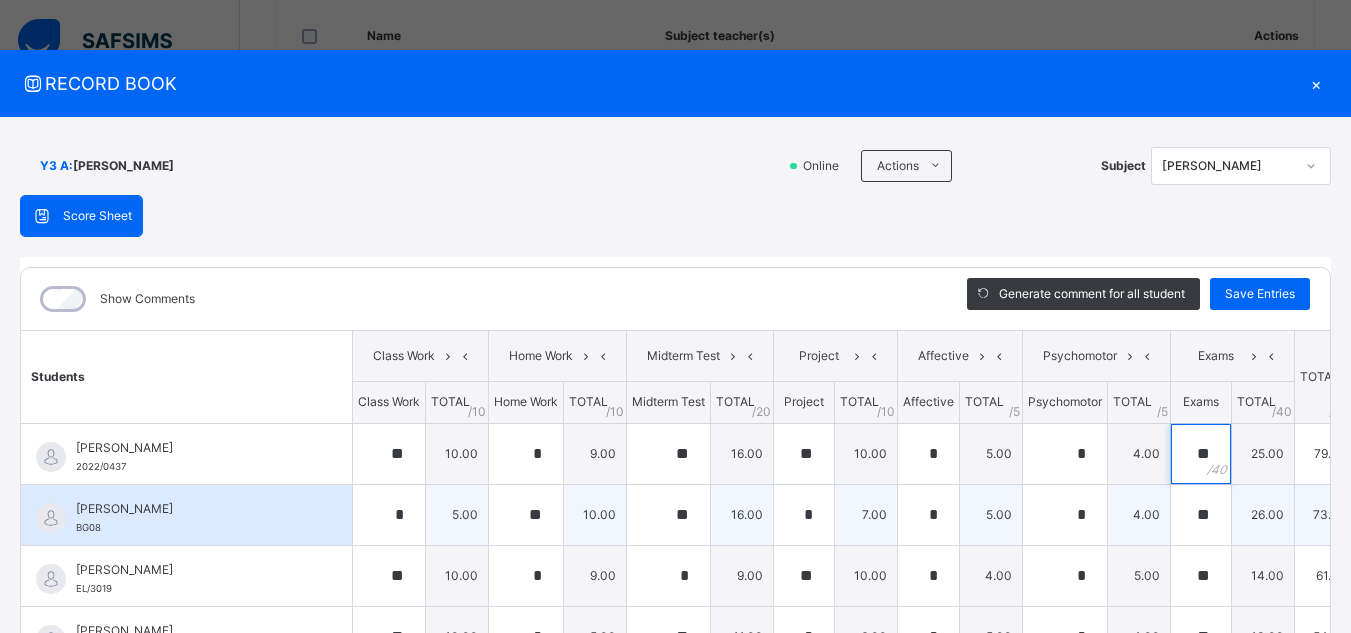 type on "**" 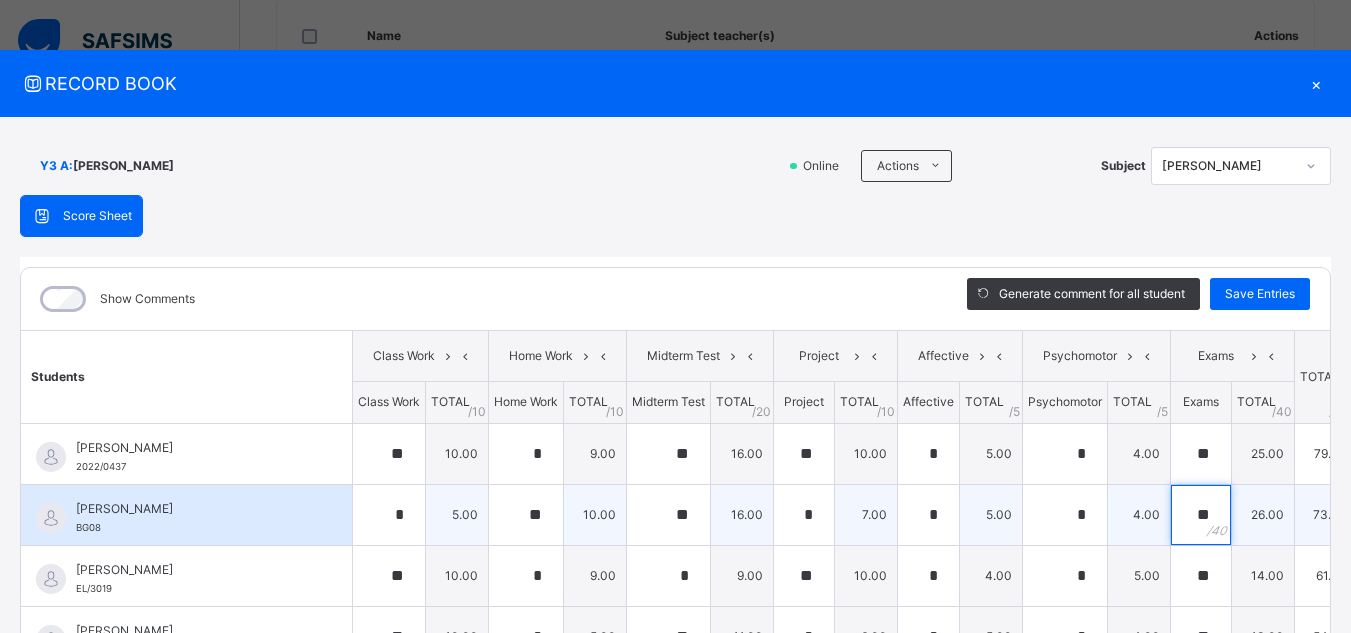 click on "**" at bounding box center [1201, 515] 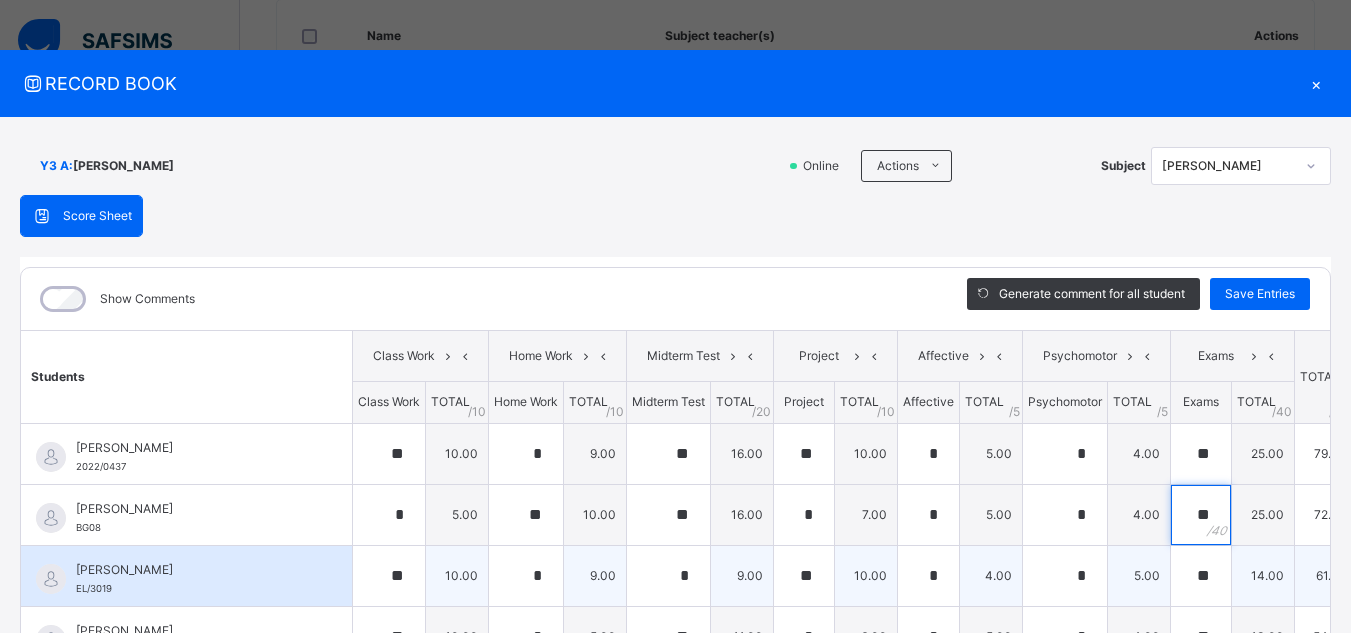 type on "**" 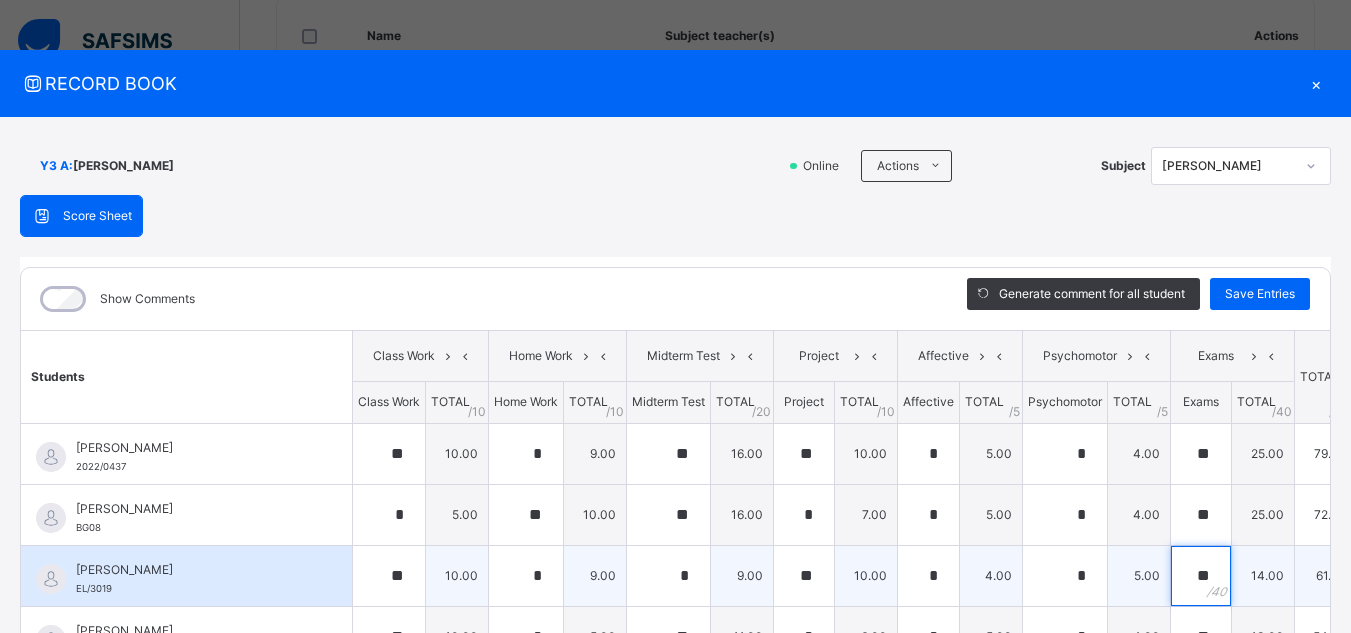 click on "**" at bounding box center (1201, 576) 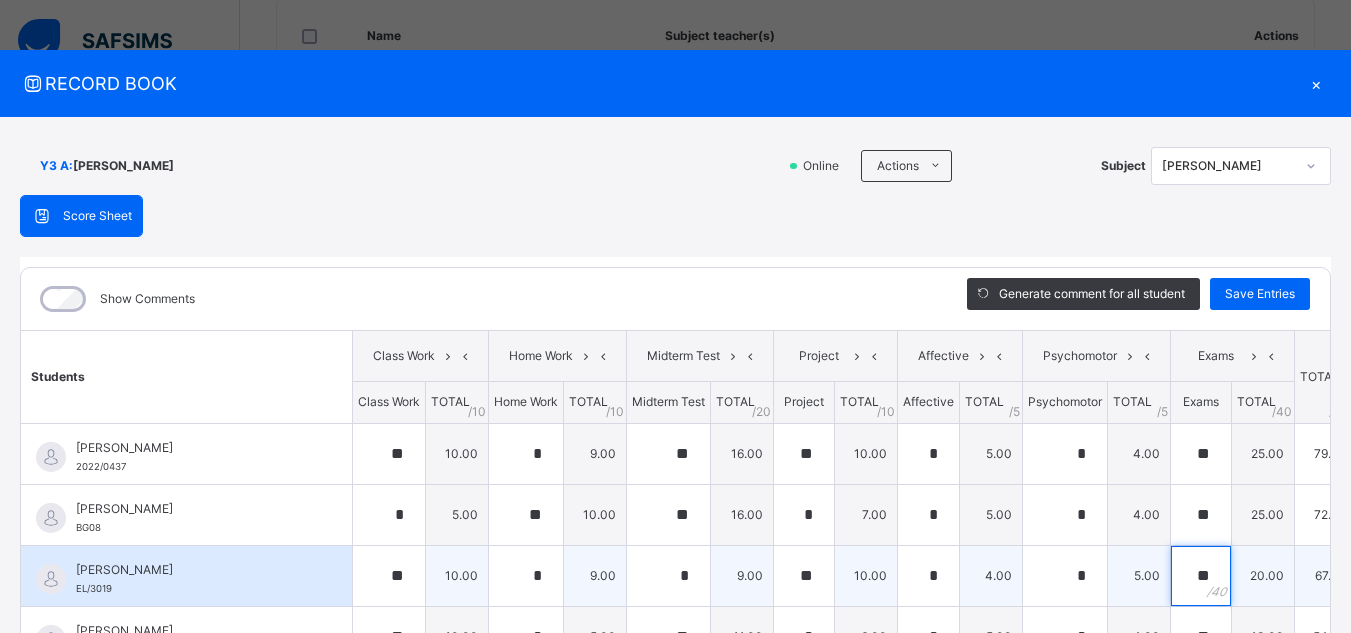 scroll, scrollTop: 100, scrollLeft: 0, axis: vertical 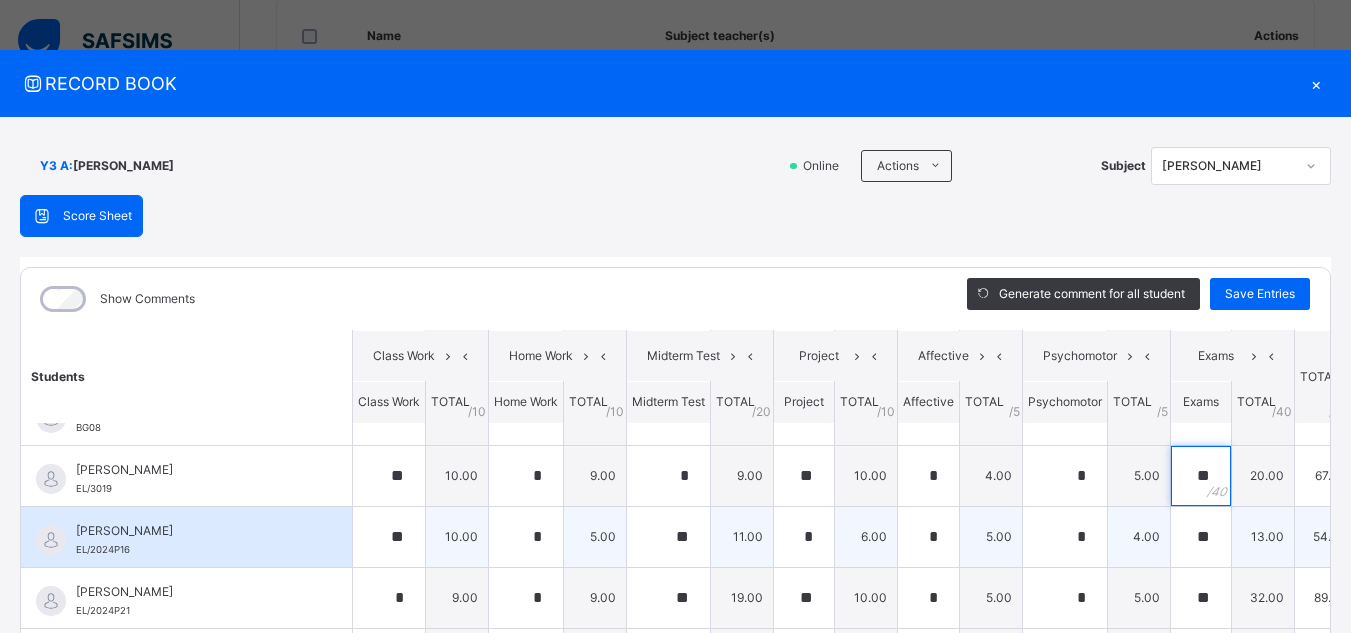 type on "**" 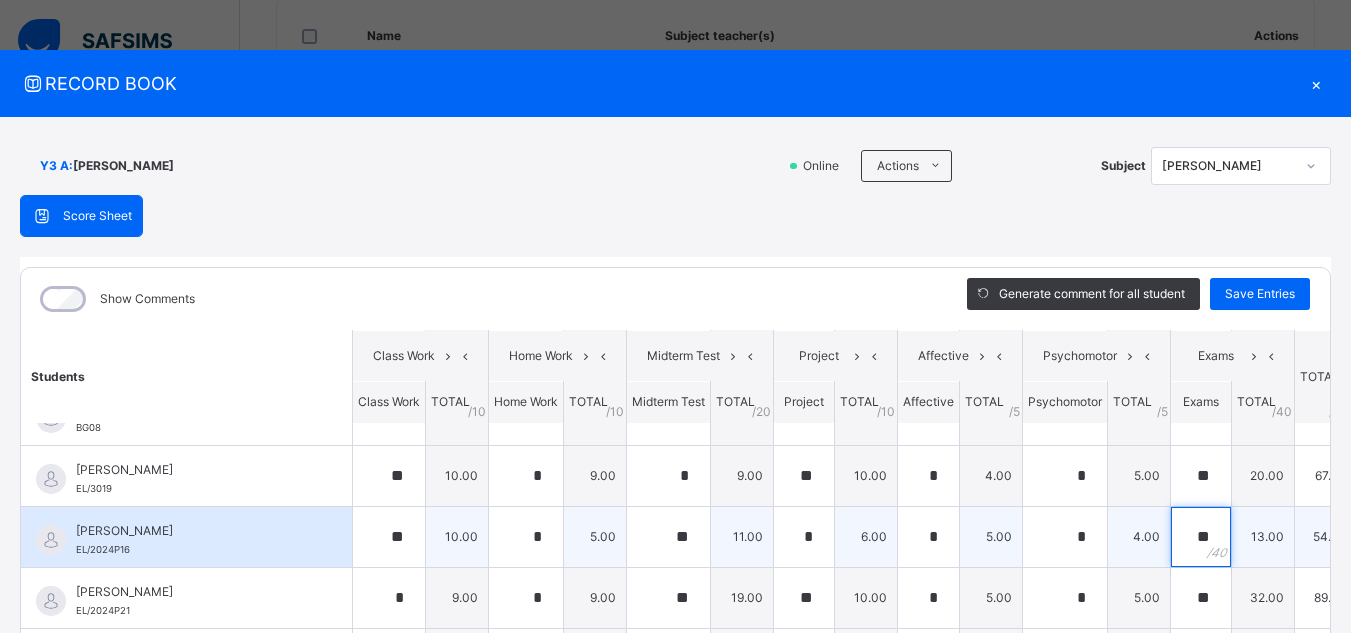 click on "**" at bounding box center [1201, 537] 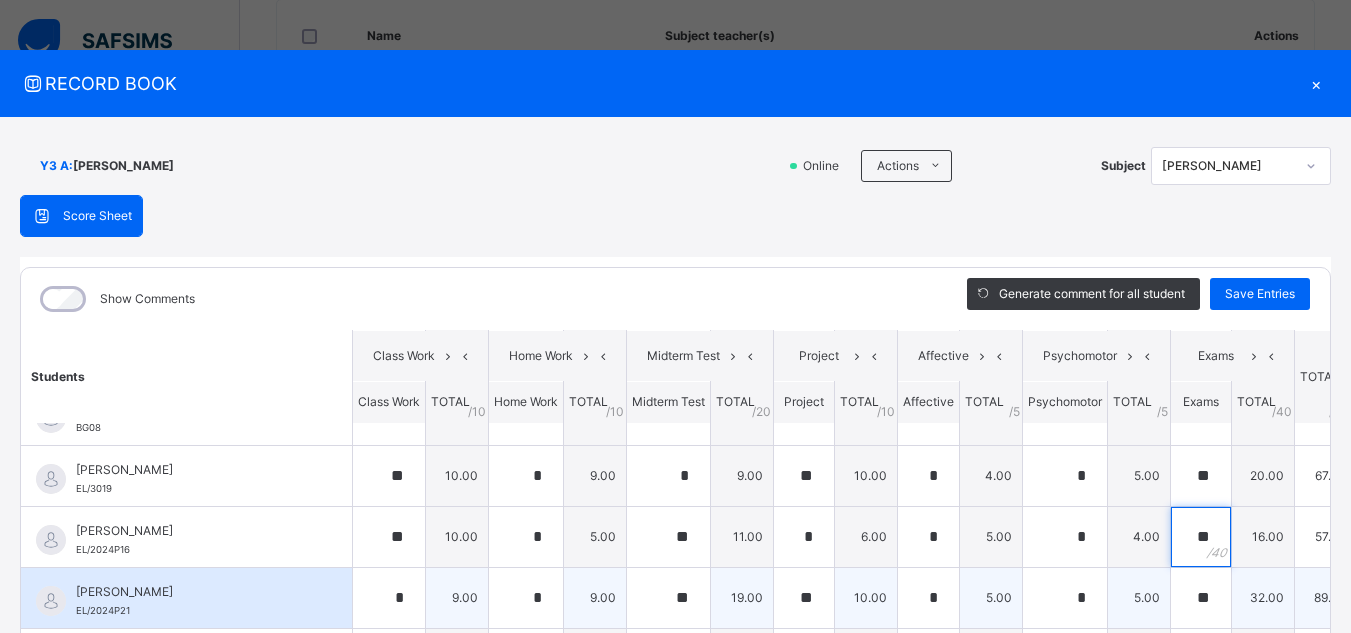 type on "**" 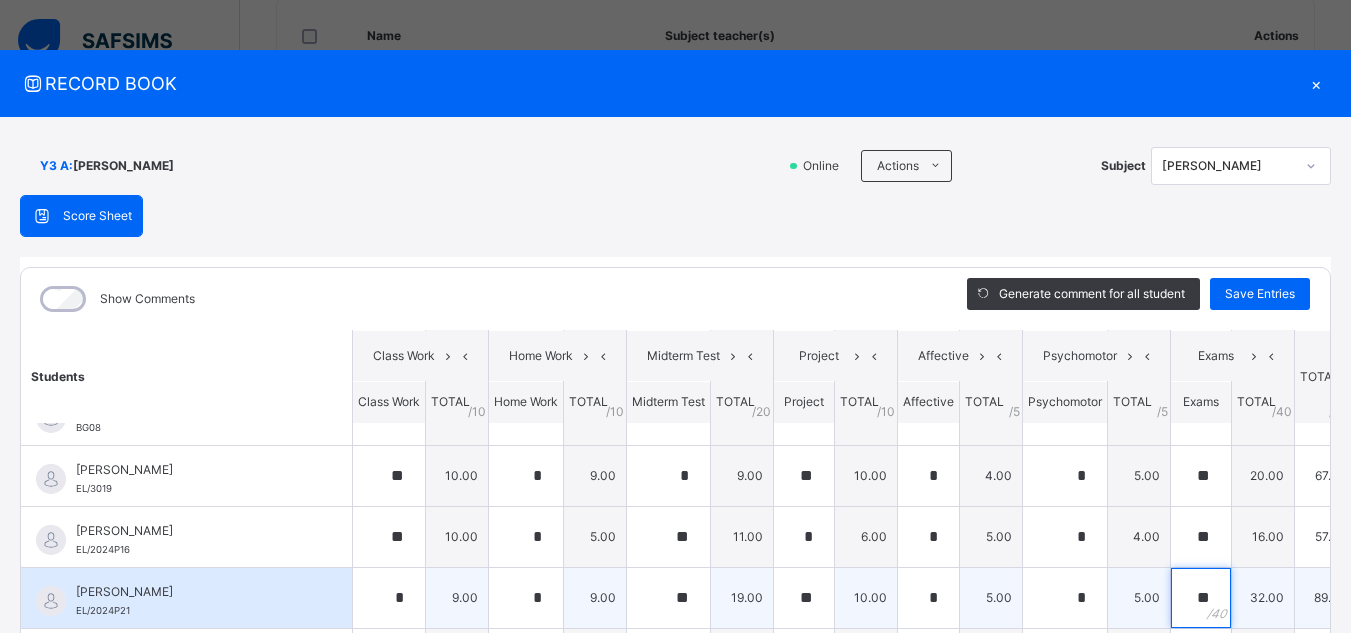 click on "**" at bounding box center (1201, 598) 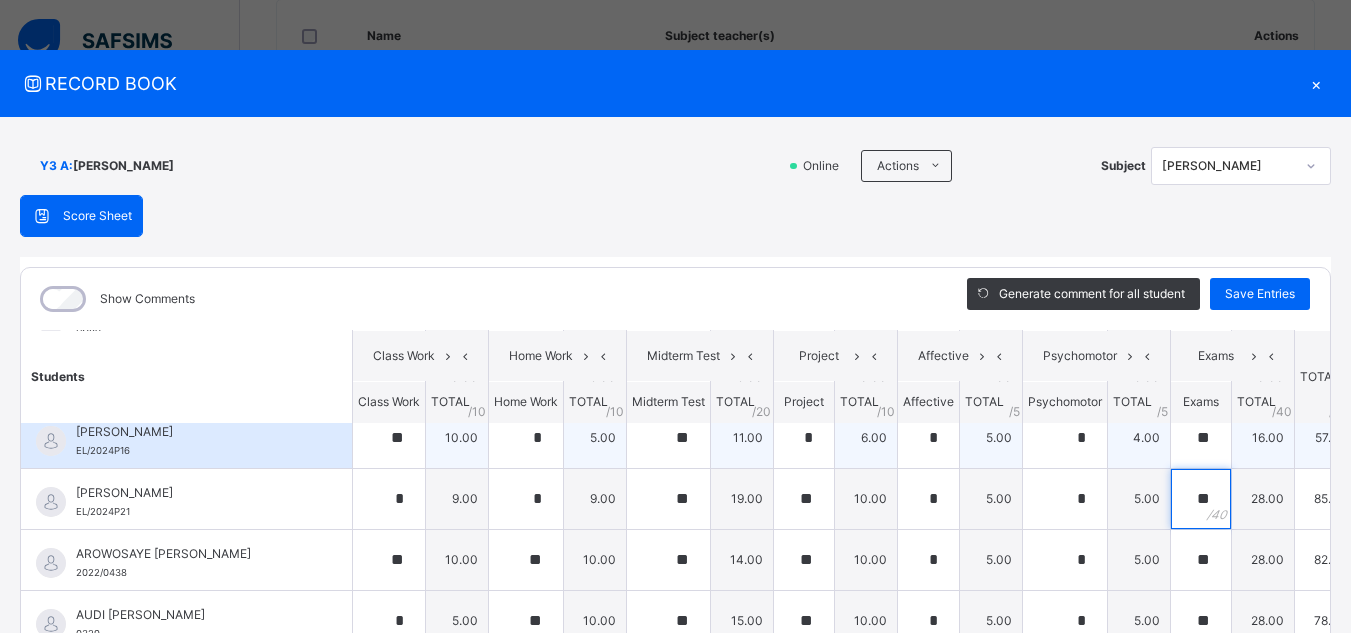 scroll, scrollTop: 200, scrollLeft: 0, axis: vertical 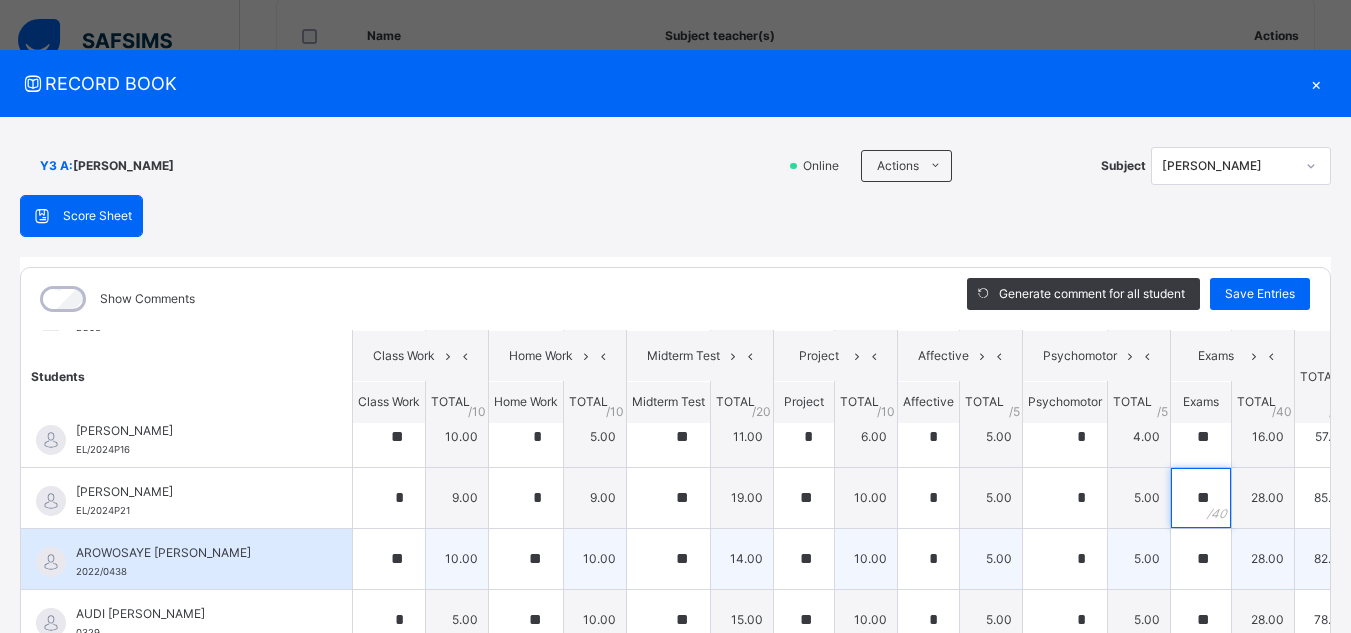 type on "**" 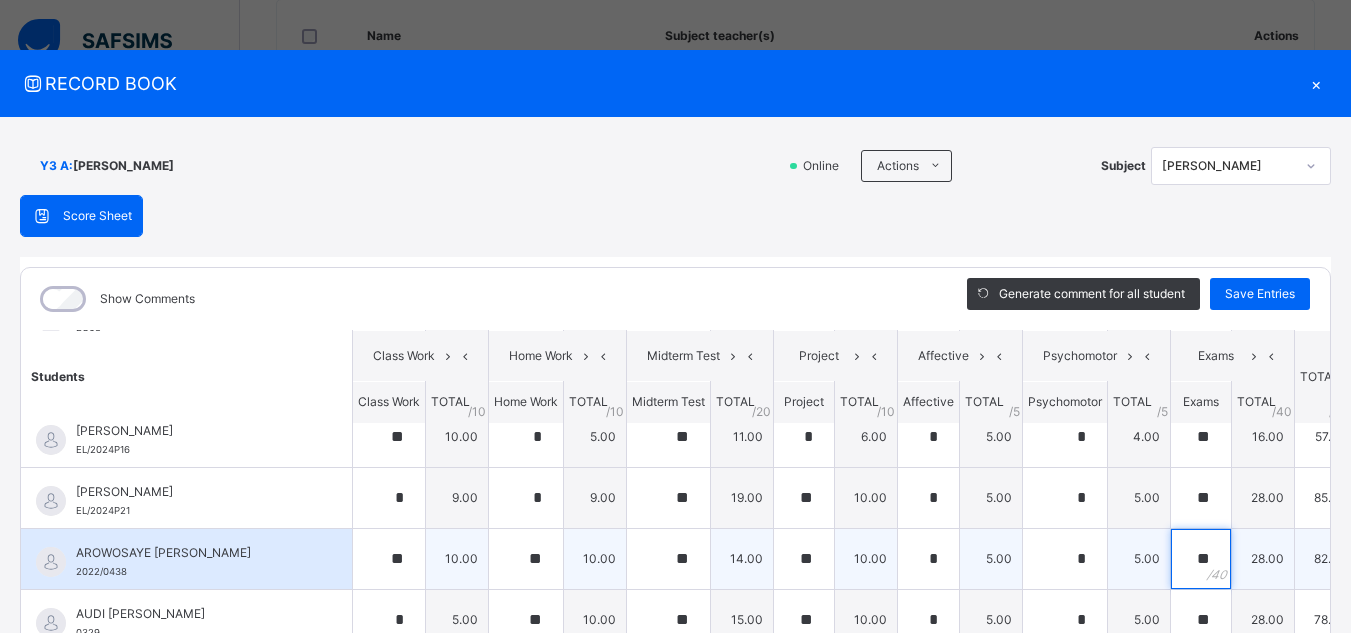 click on "**" at bounding box center [1201, 559] 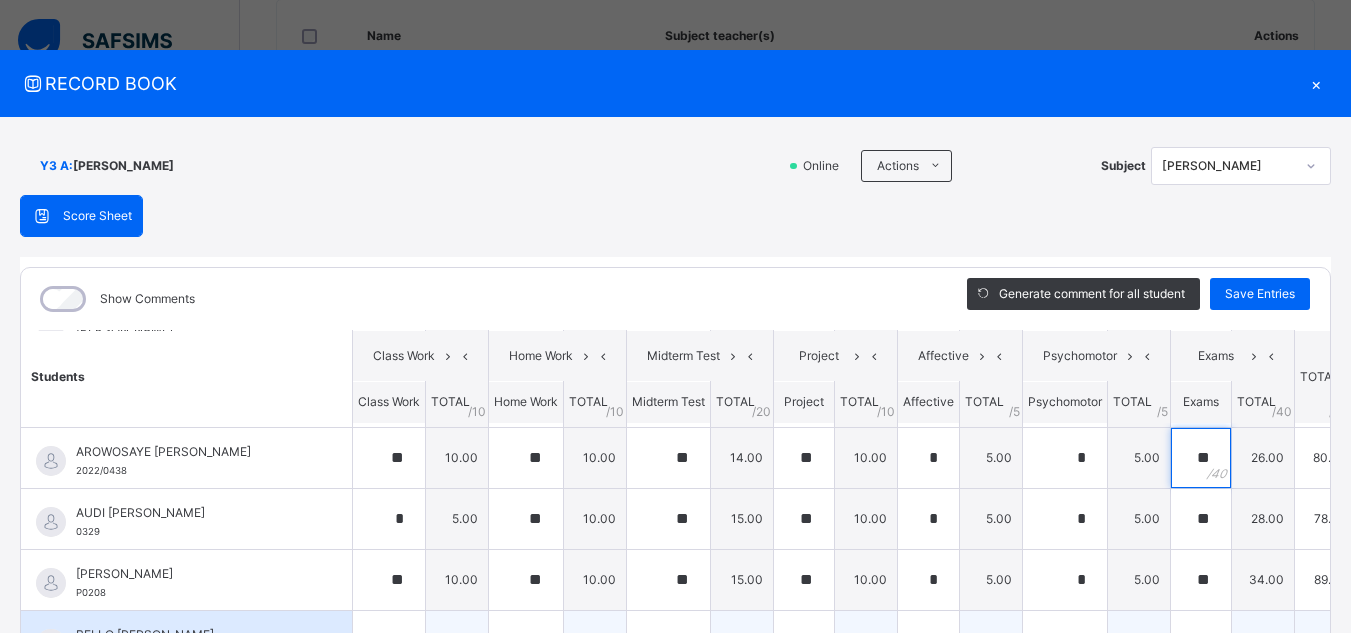 scroll, scrollTop: 300, scrollLeft: 0, axis: vertical 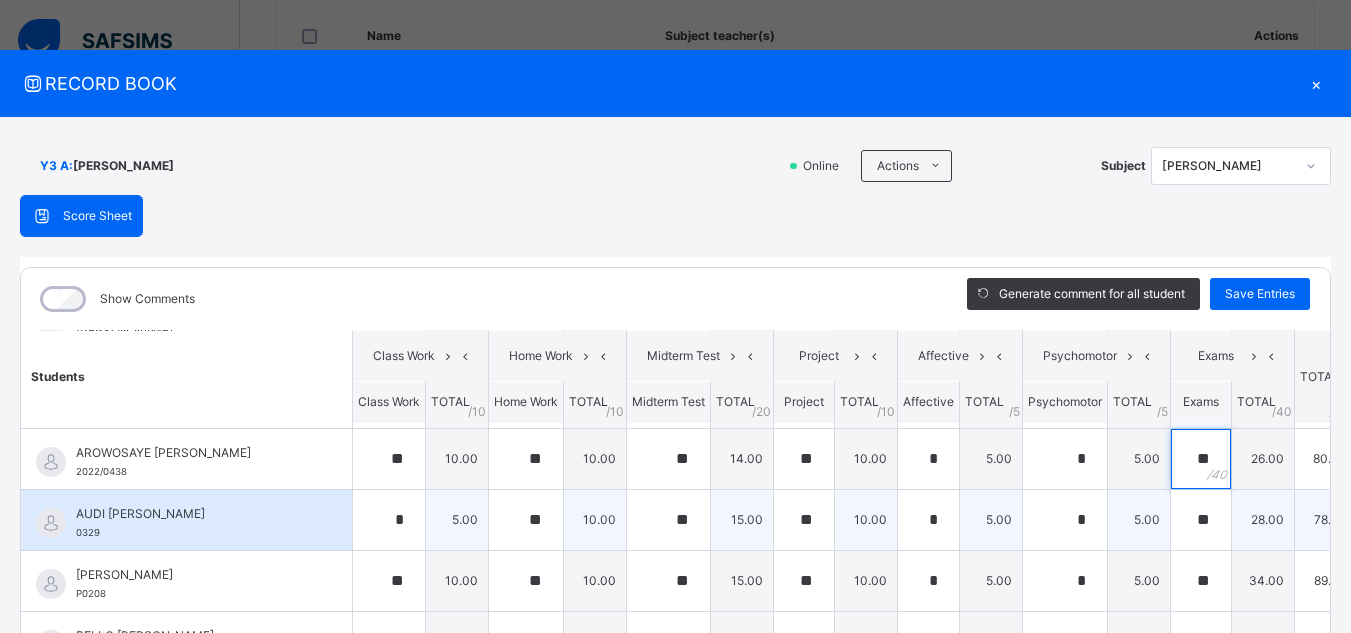 type on "**" 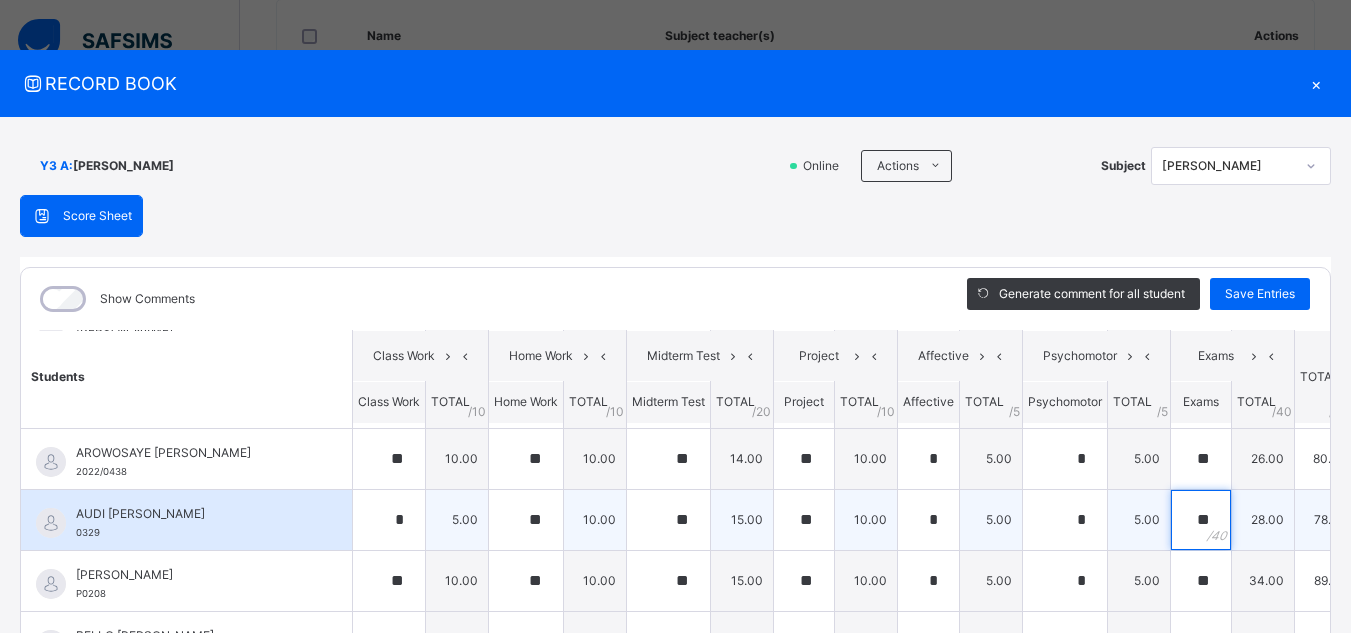 click on "**" at bounding box center (1201, 520) 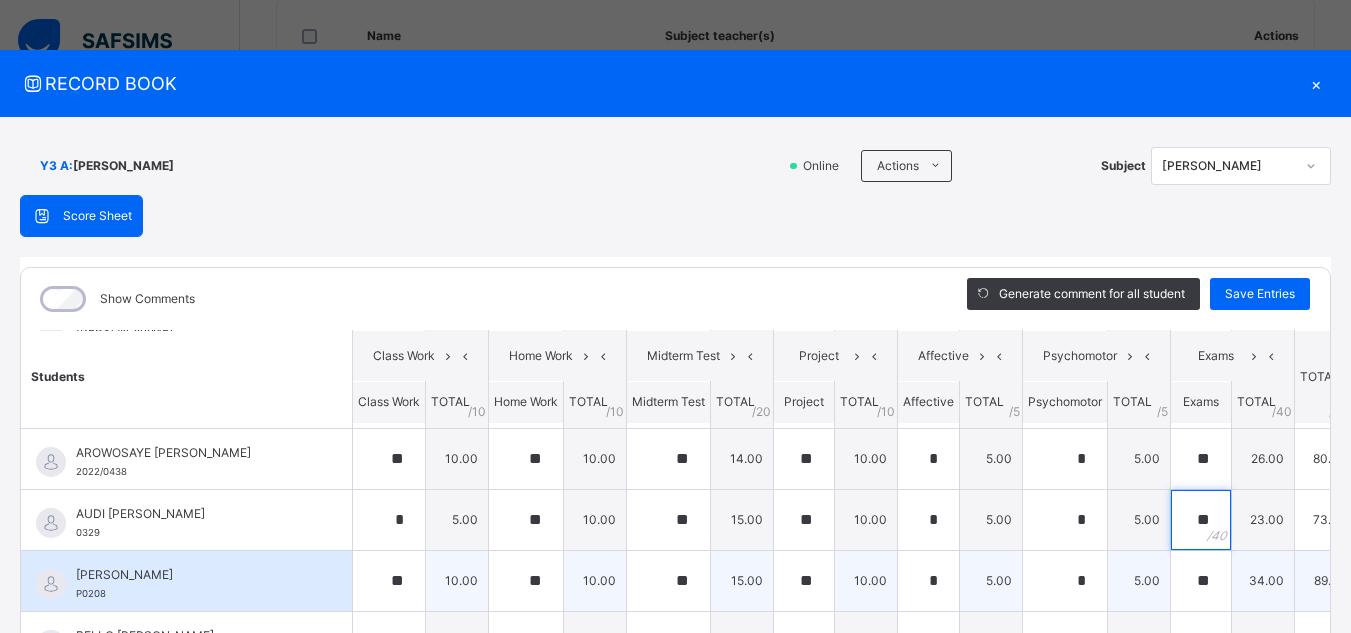 type on "**" 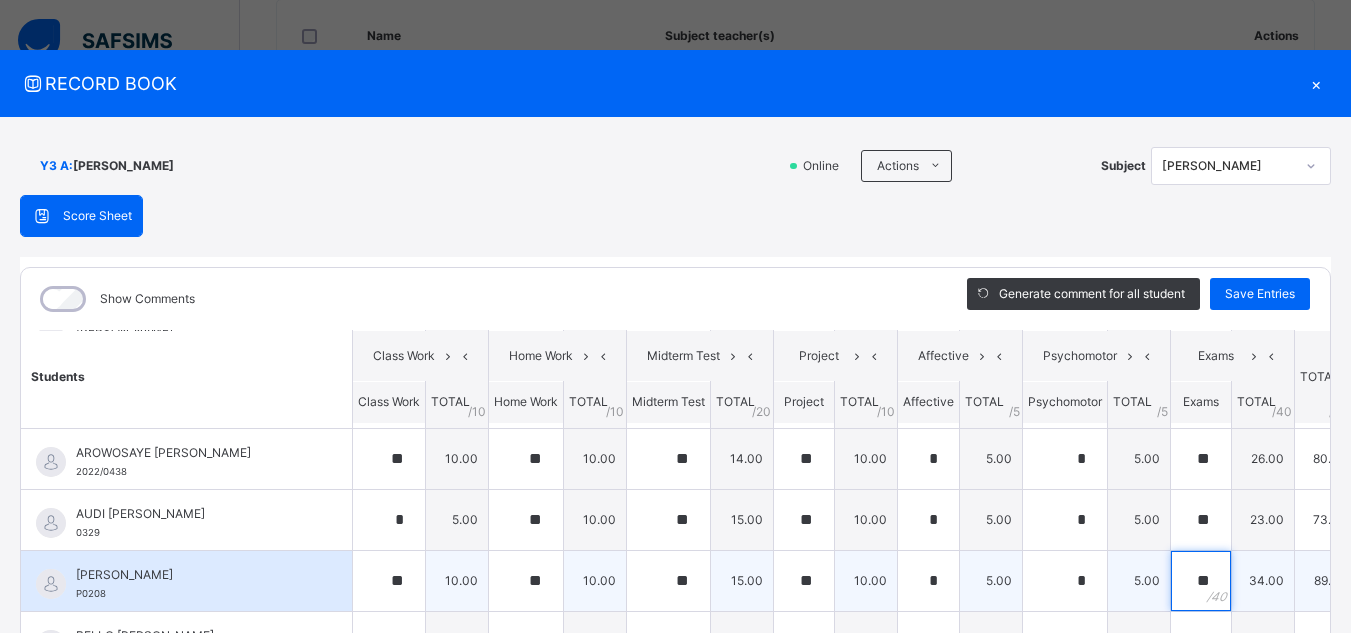 click on "**" at bounding box center (1201, 581) 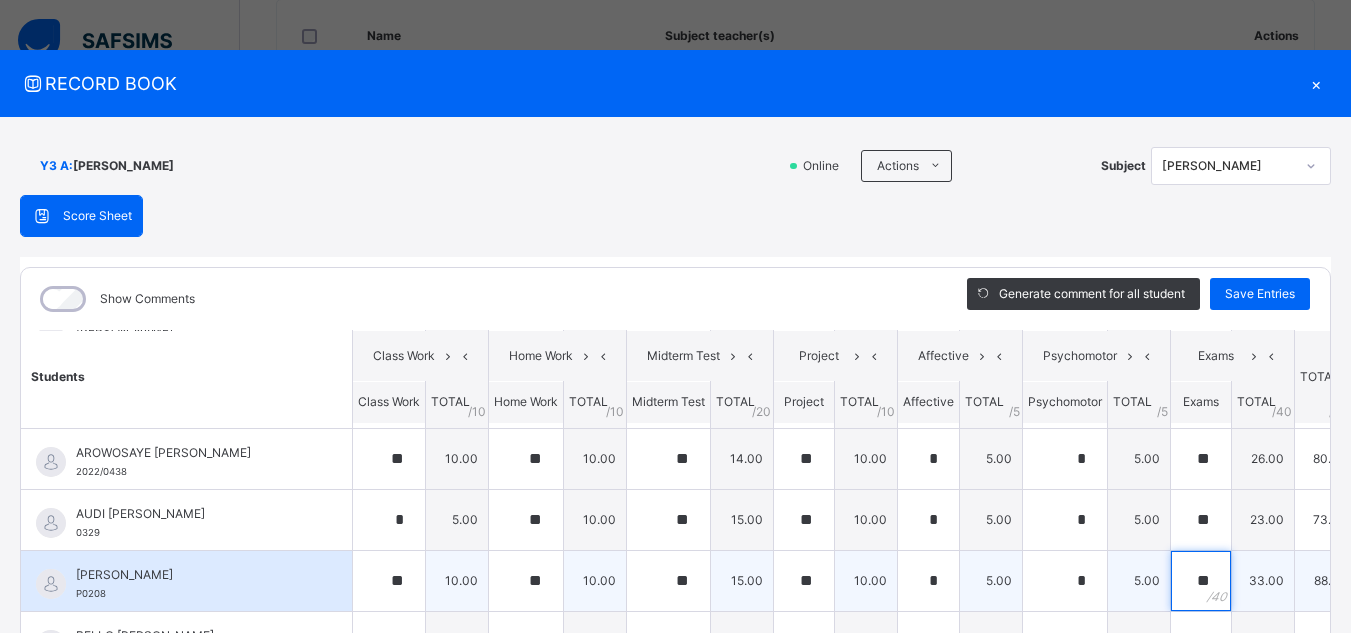 scroll, scrollTop: 400, scrollLeft: 0, axis: vertical 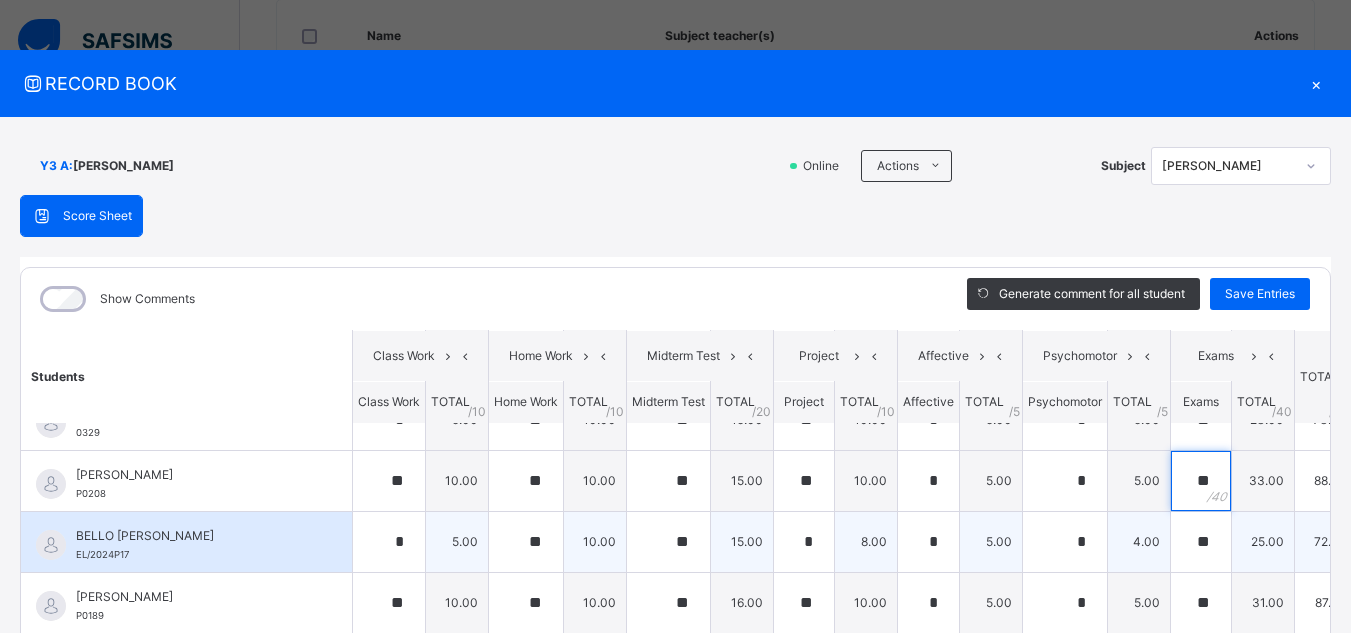type on "**" 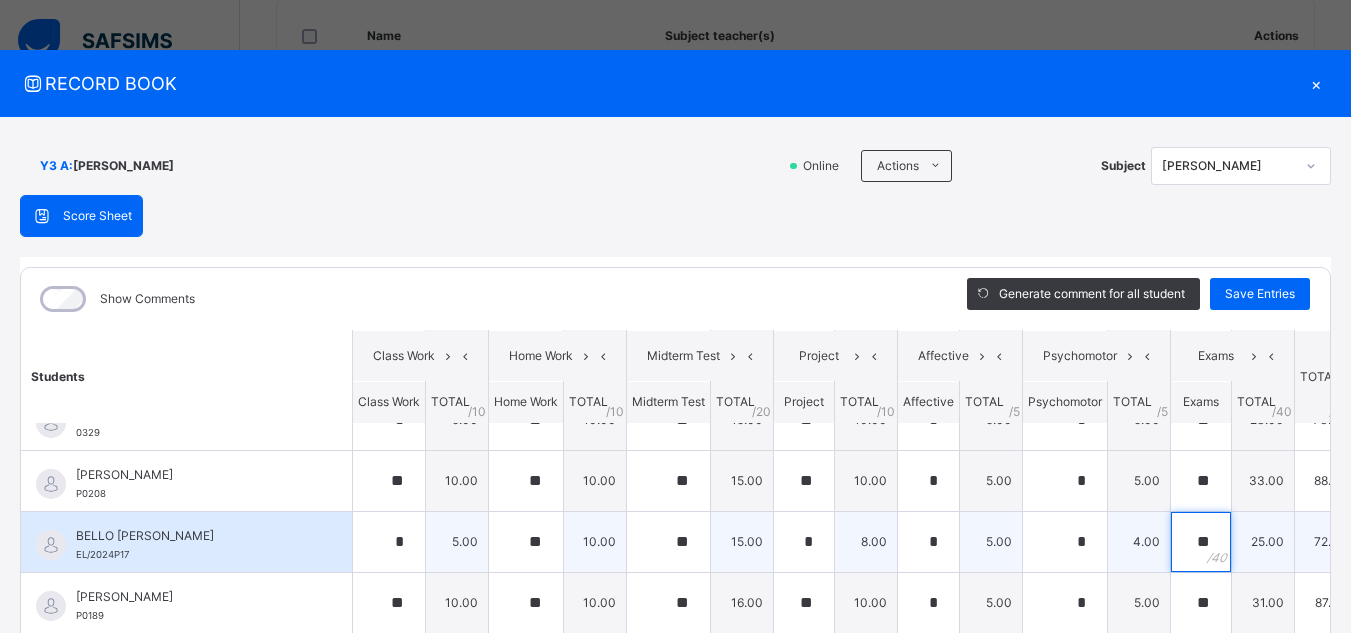 click on "**" at bounding box center [1201, 542] 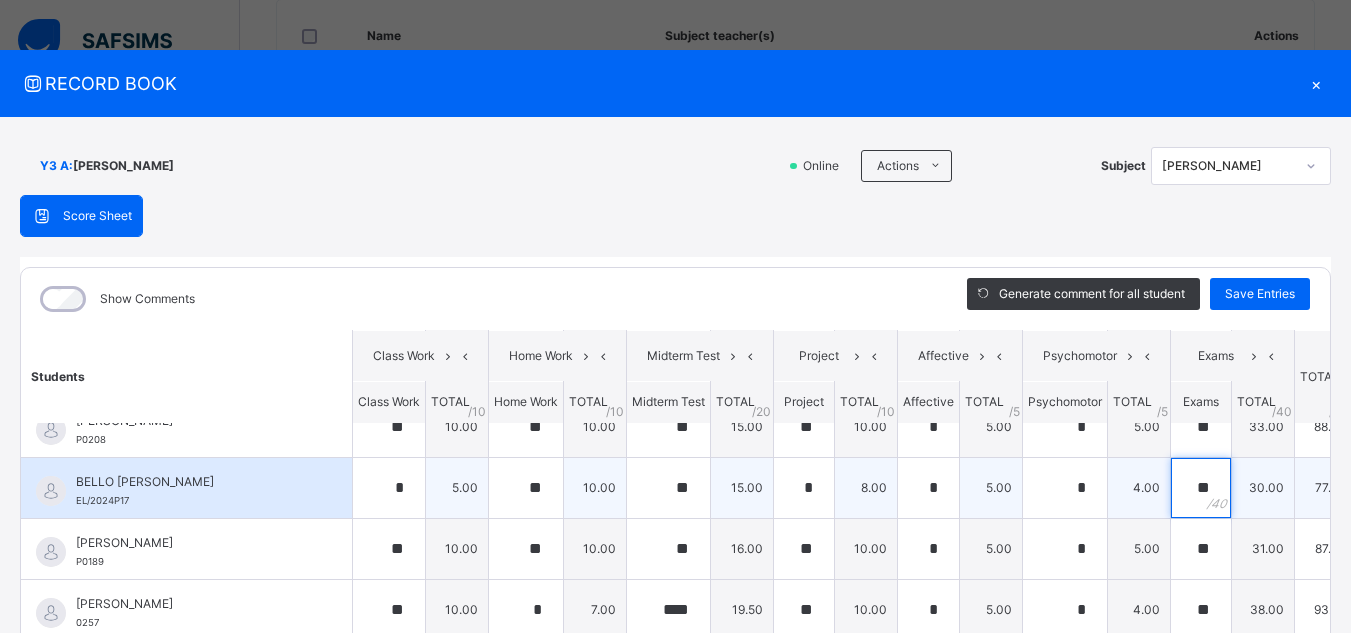scroll, scrollTop: 500, scrollLeft: 0, axis: vertical 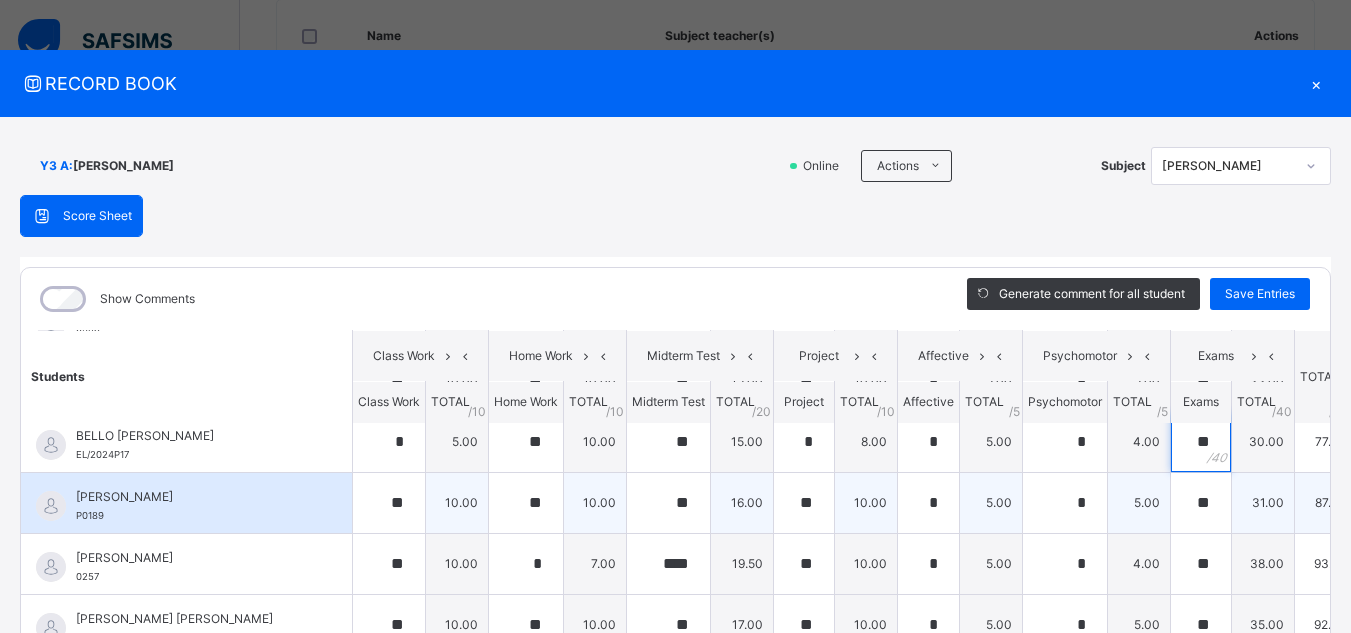 type on "**" 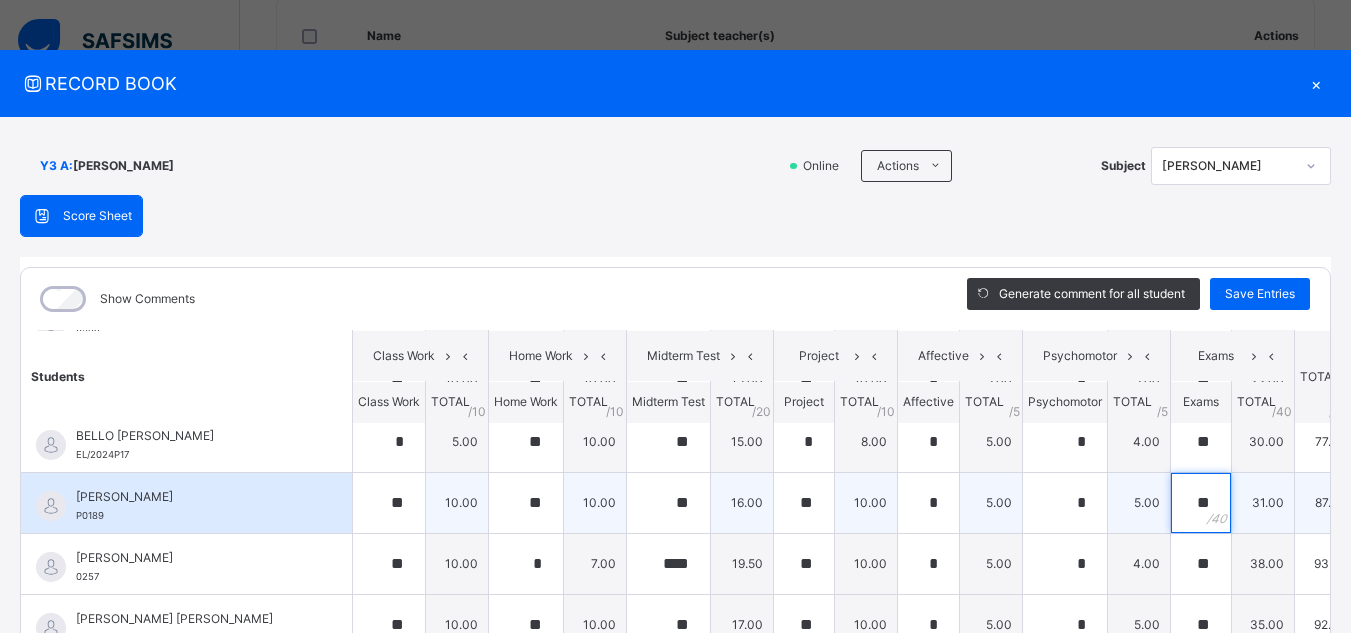 click on "**" at bounding box center (1201, 503) 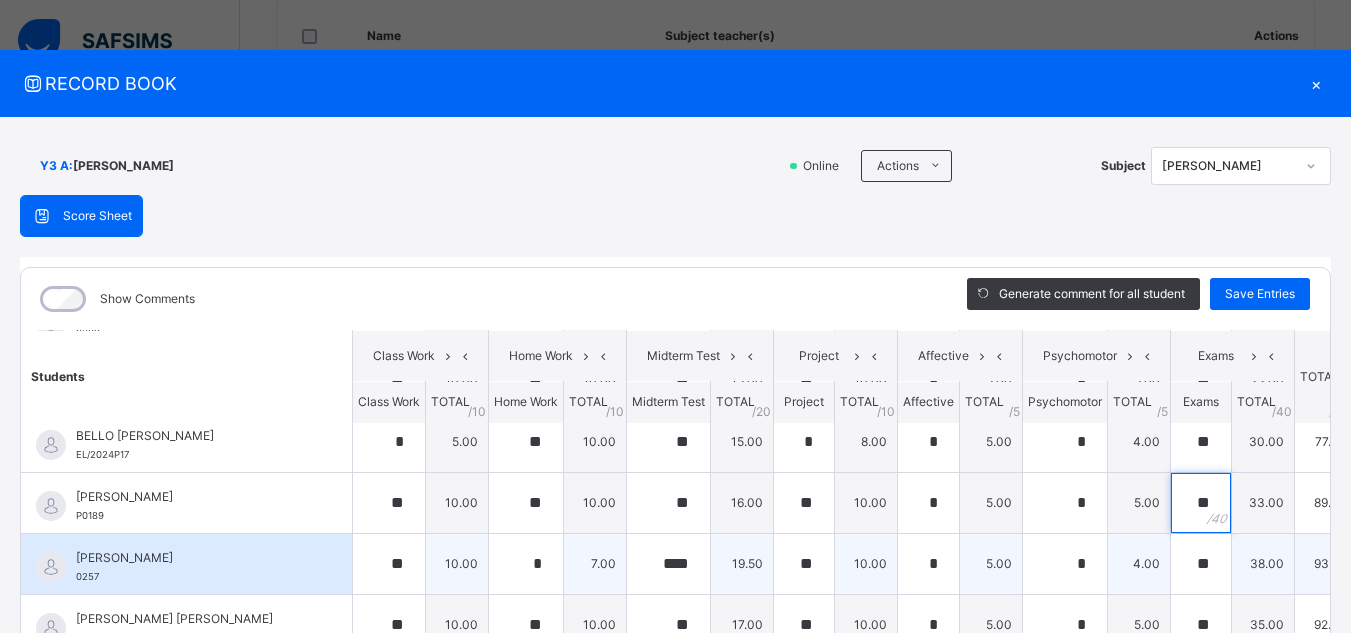 type on "**" 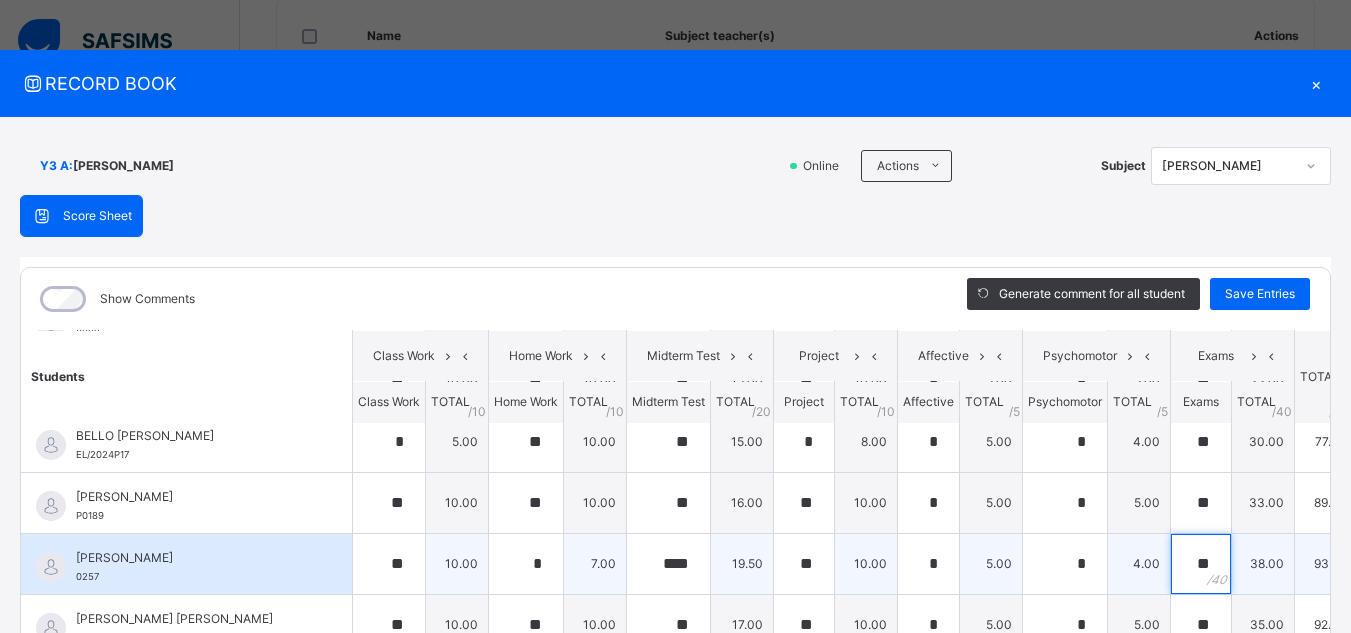 click on "**" at bounding box center (1201, 564) 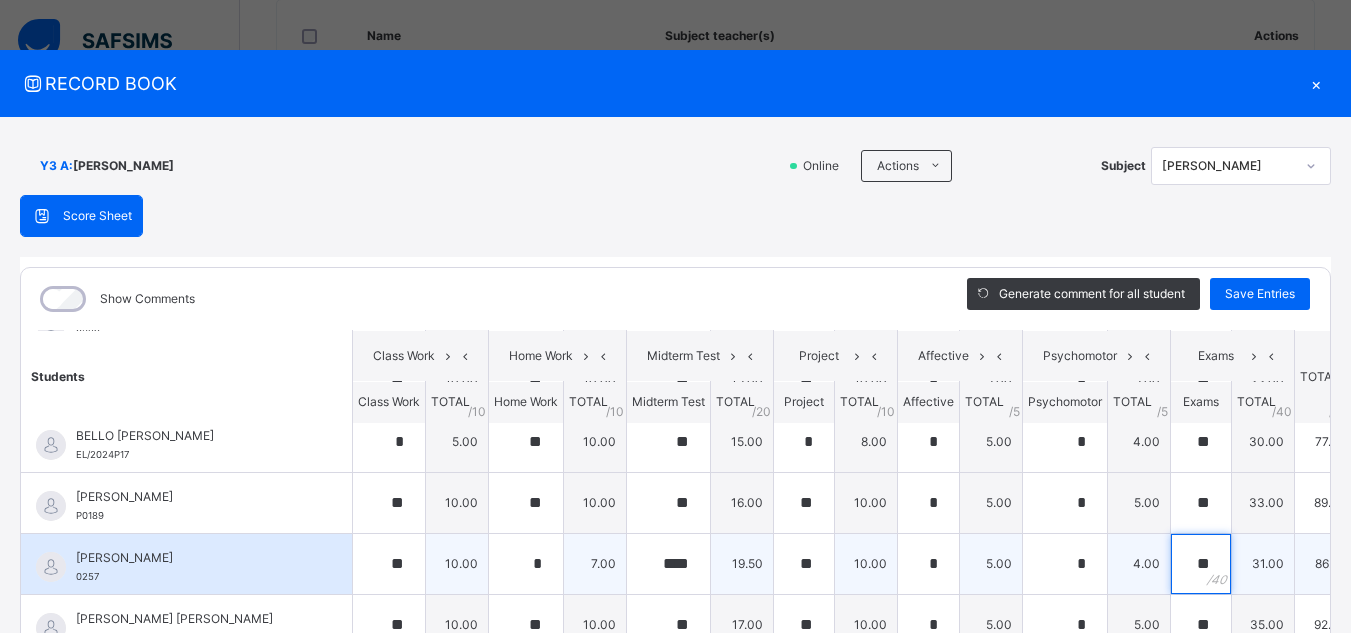 scroll, scrollTop: 600, scrollLeft: 0, axis: vertical 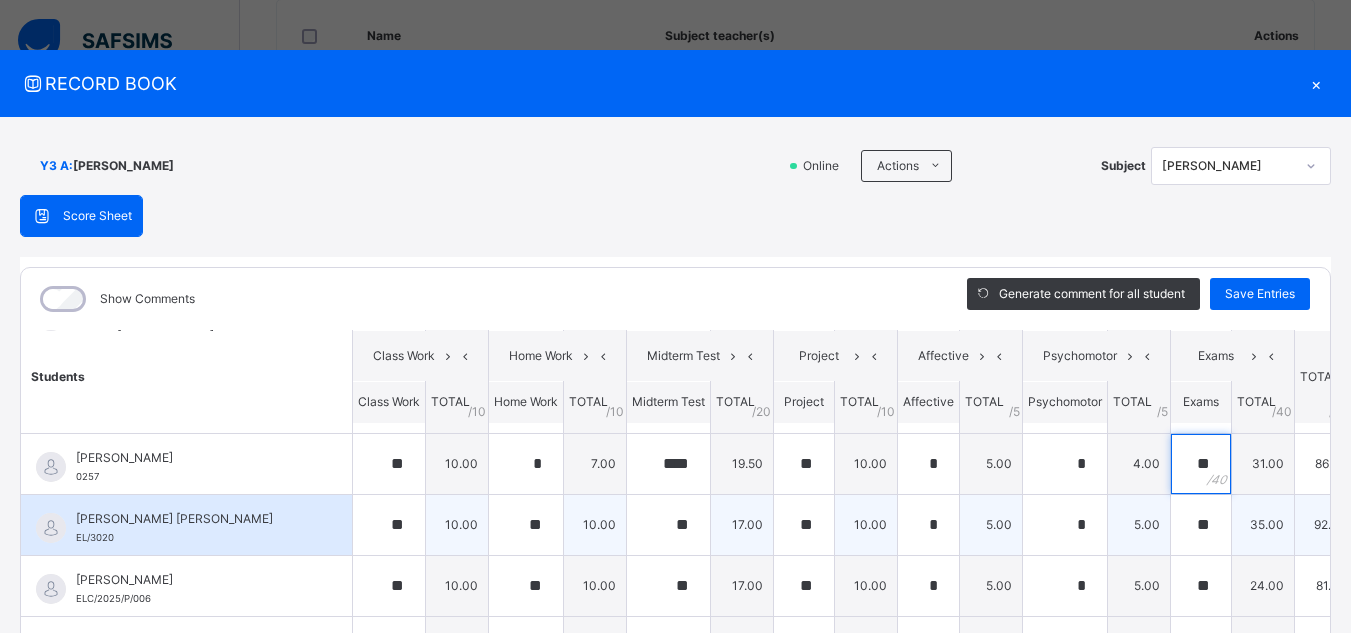 type on "**" 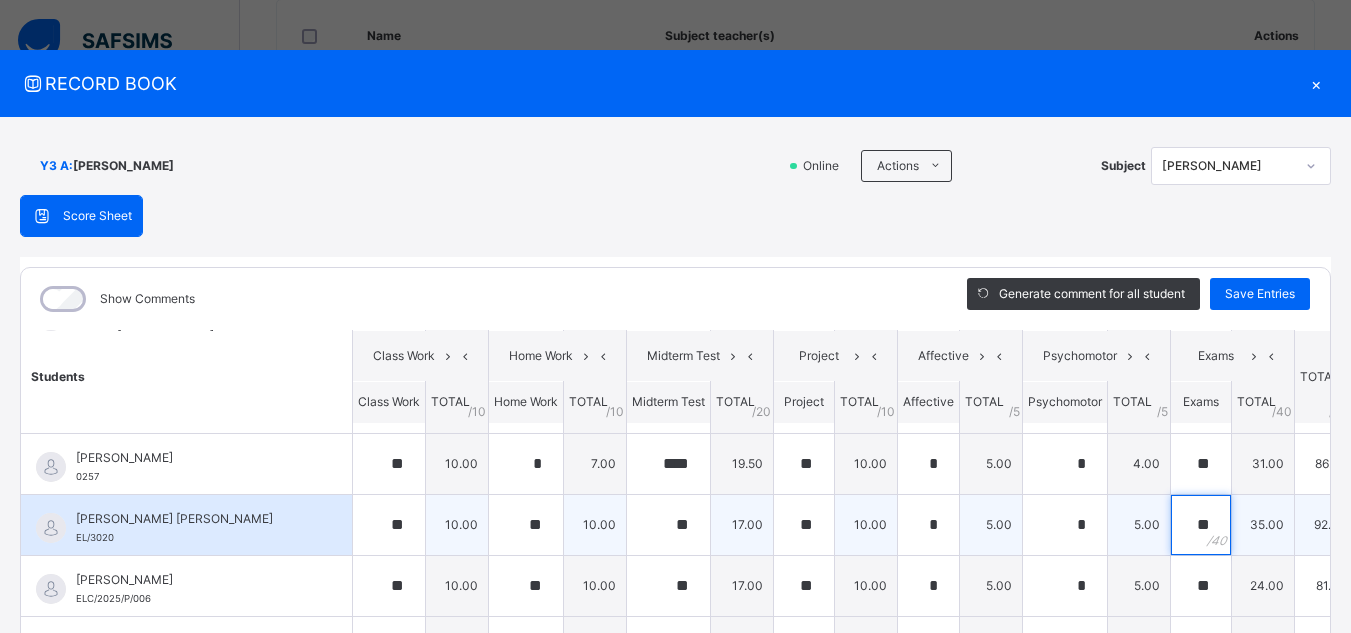 click on "**" at bounding box center [1201, 525] 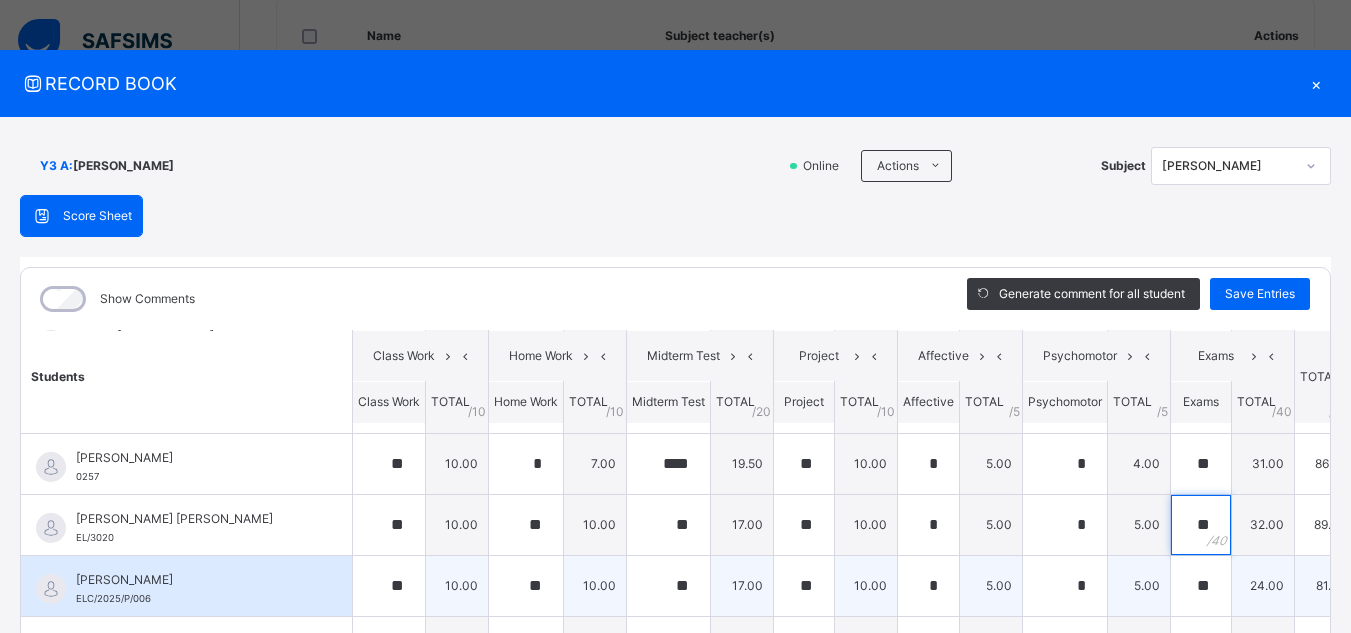 type on "**" 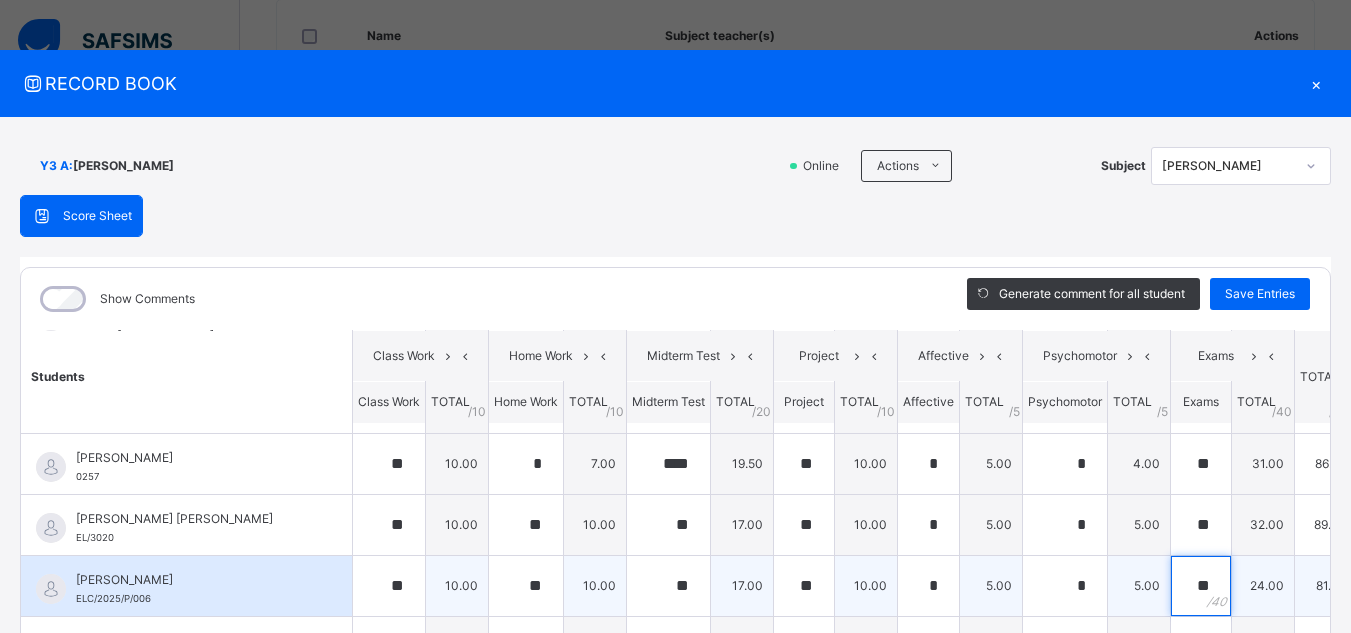 click on "**" at bounding box center (1201, 586) 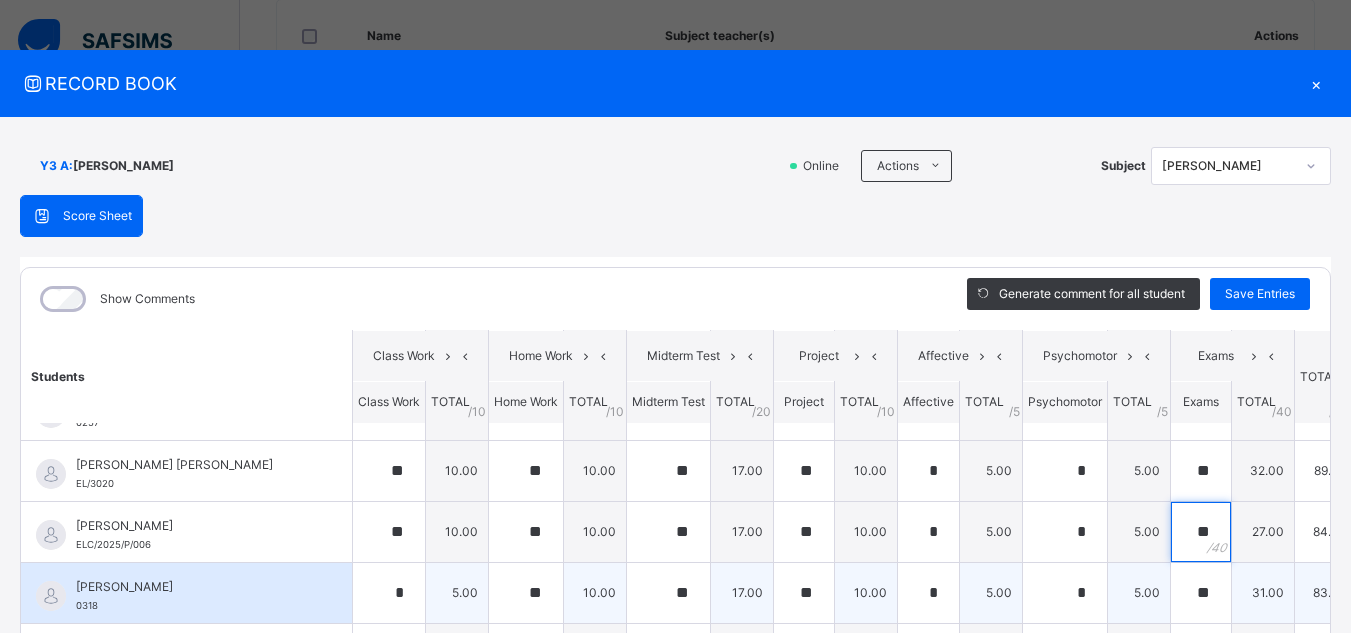 scroll, scrollTop: 700, scrollLeft: 0, axis: vertical 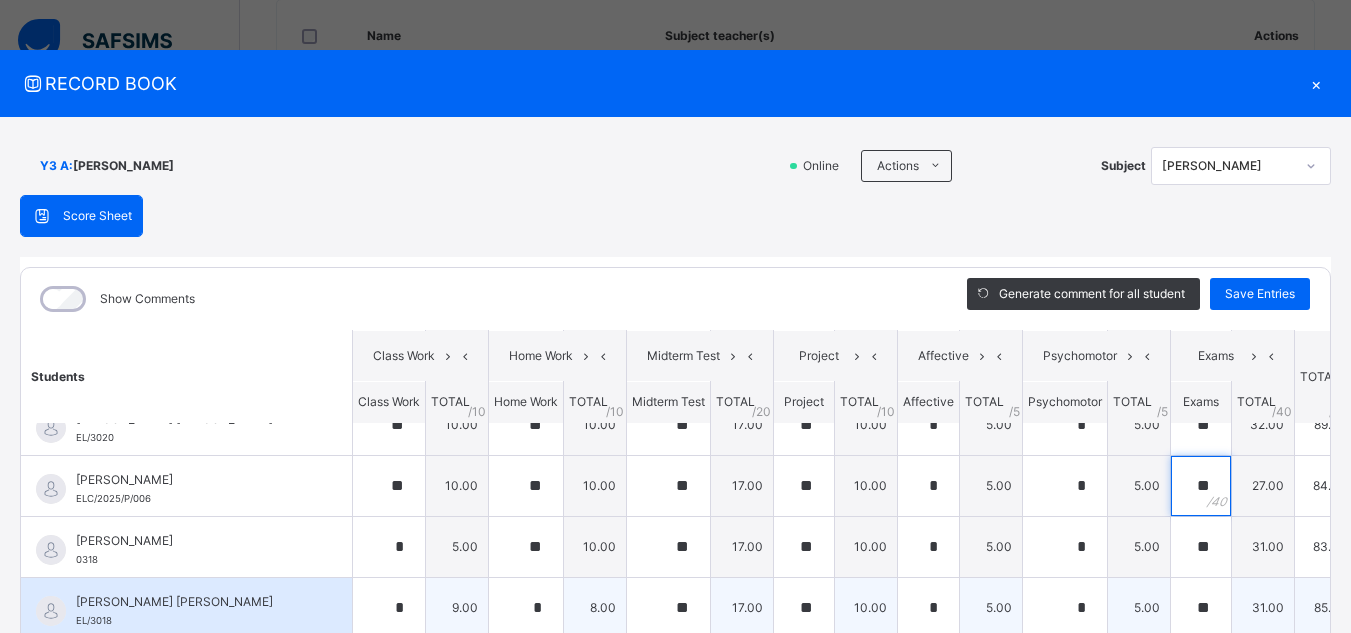 type on "**" 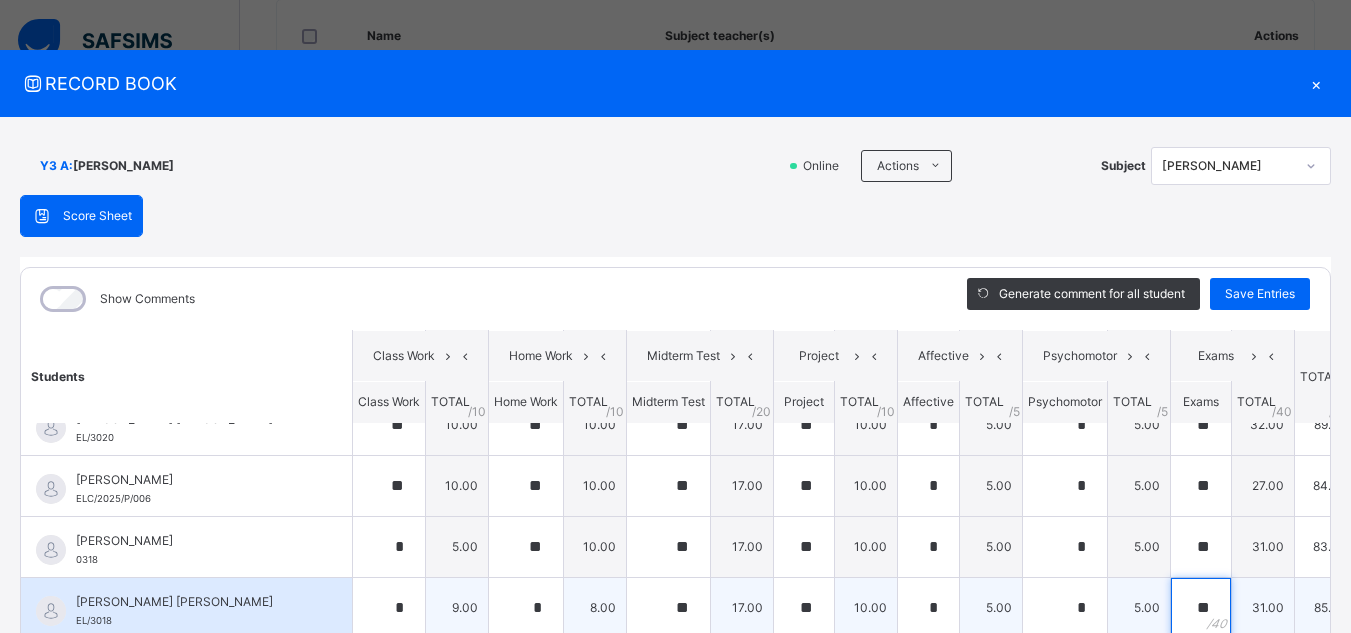 click on "**" at bounding box center (1201, 608) 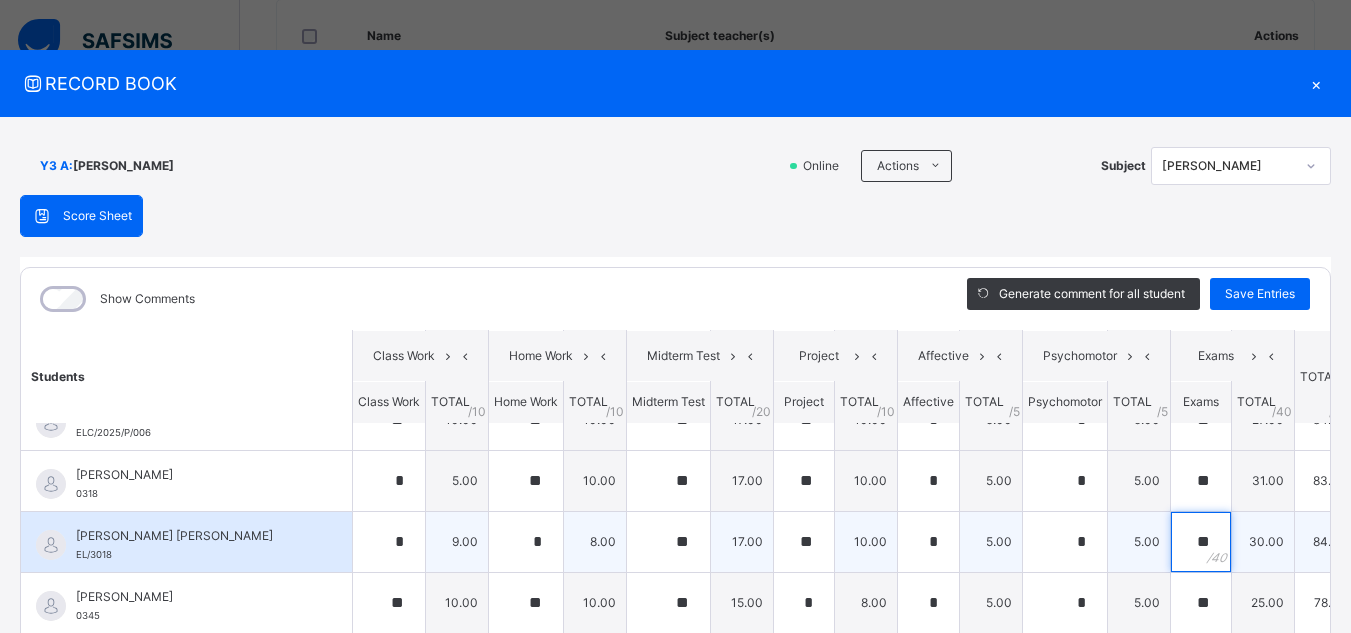 scroll, scrollTop: 800, scrollLeft: 0, axis: vertical 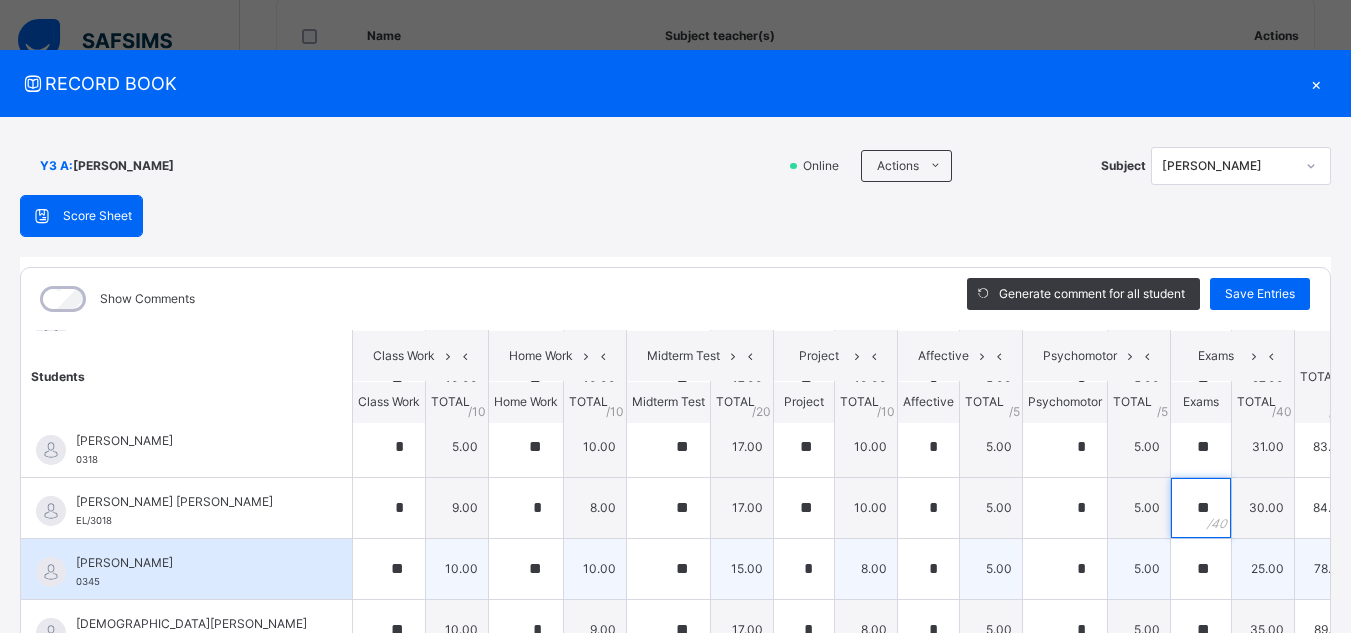 type on "**" 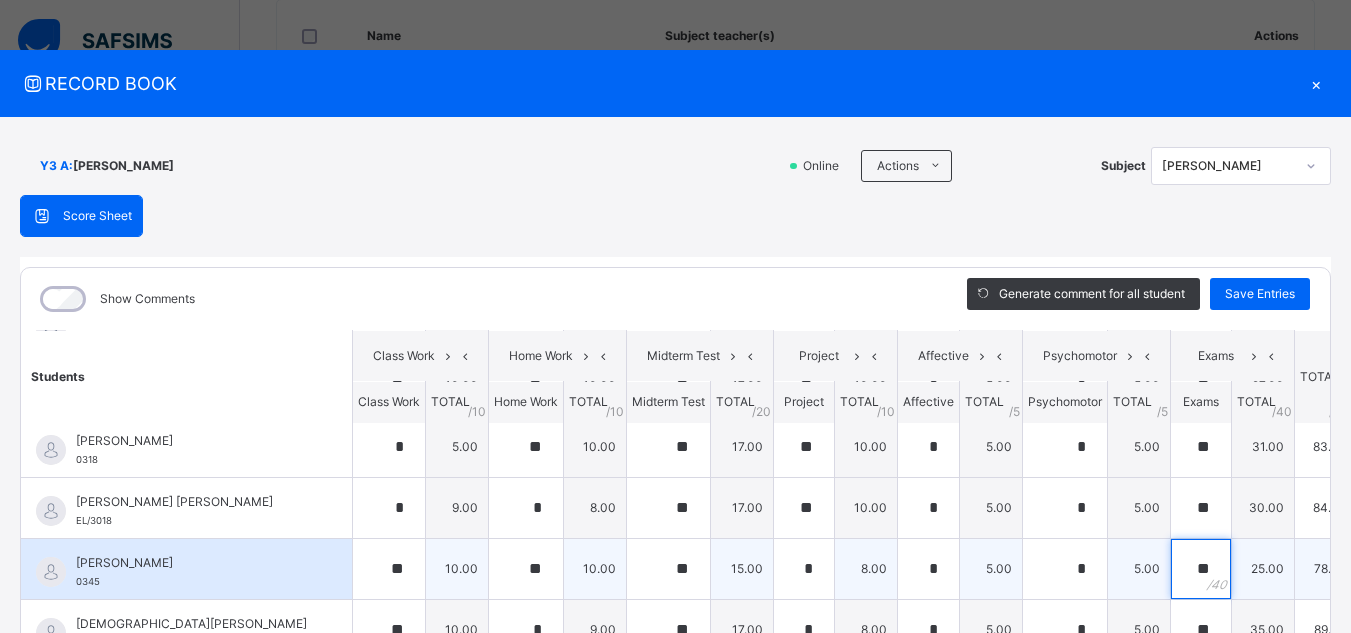 click on "**" at bounding box center [1201, 569] 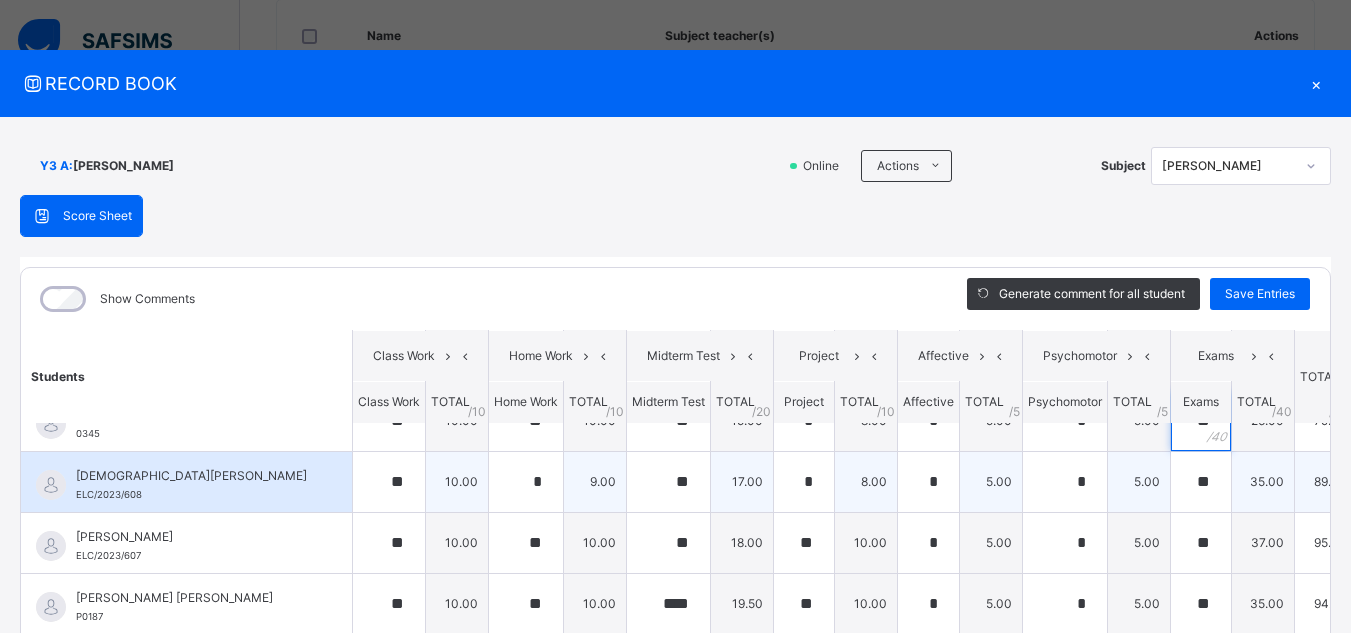 scroll, scrollTop: 900, scrollLeft: 0, axis: vertical 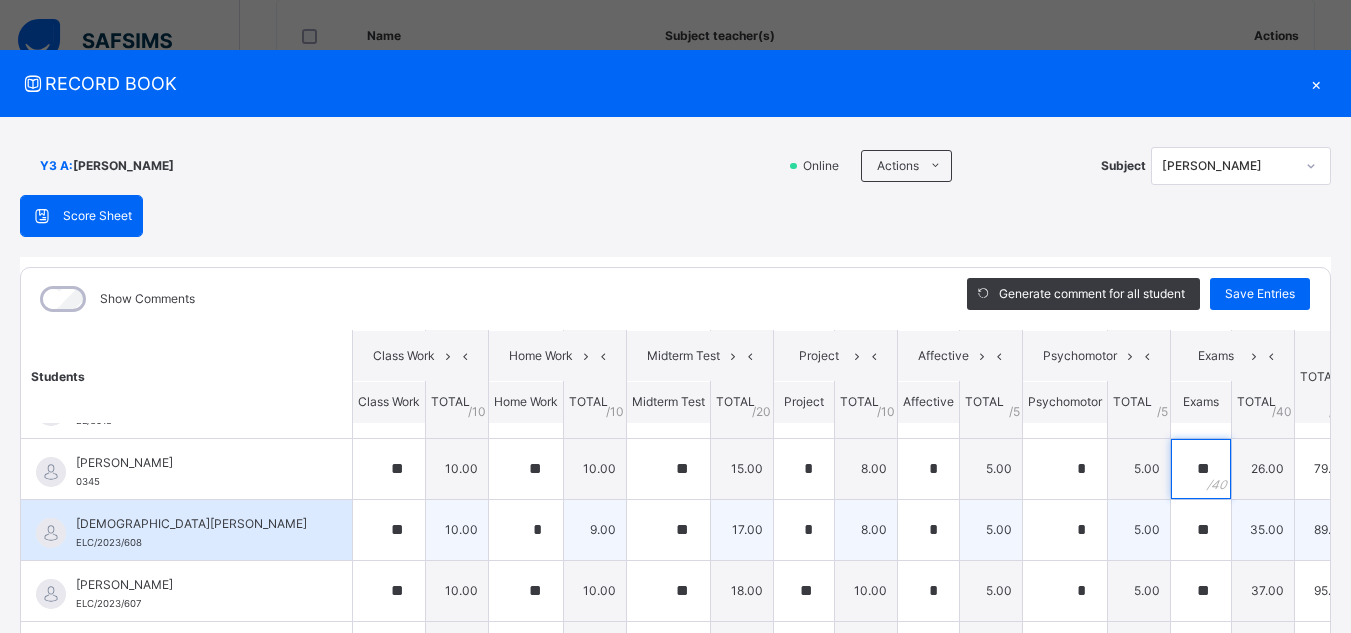 type on "**" 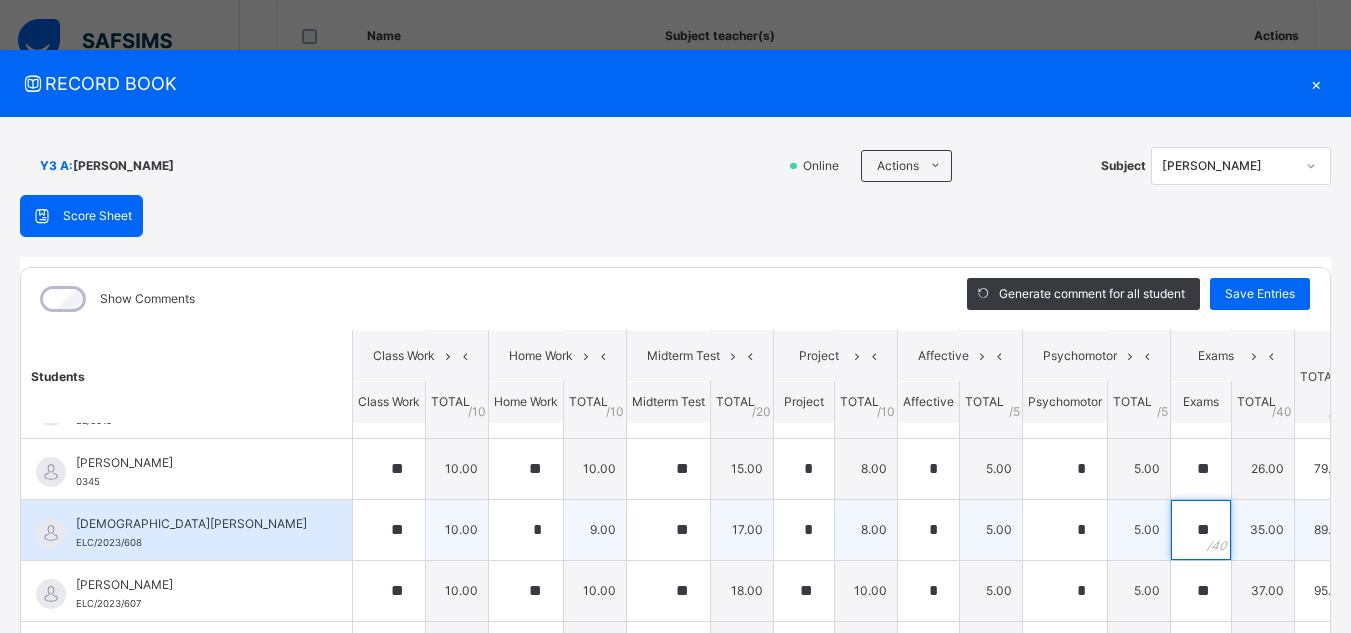 click on "**" at bounding box center (1201, 530) 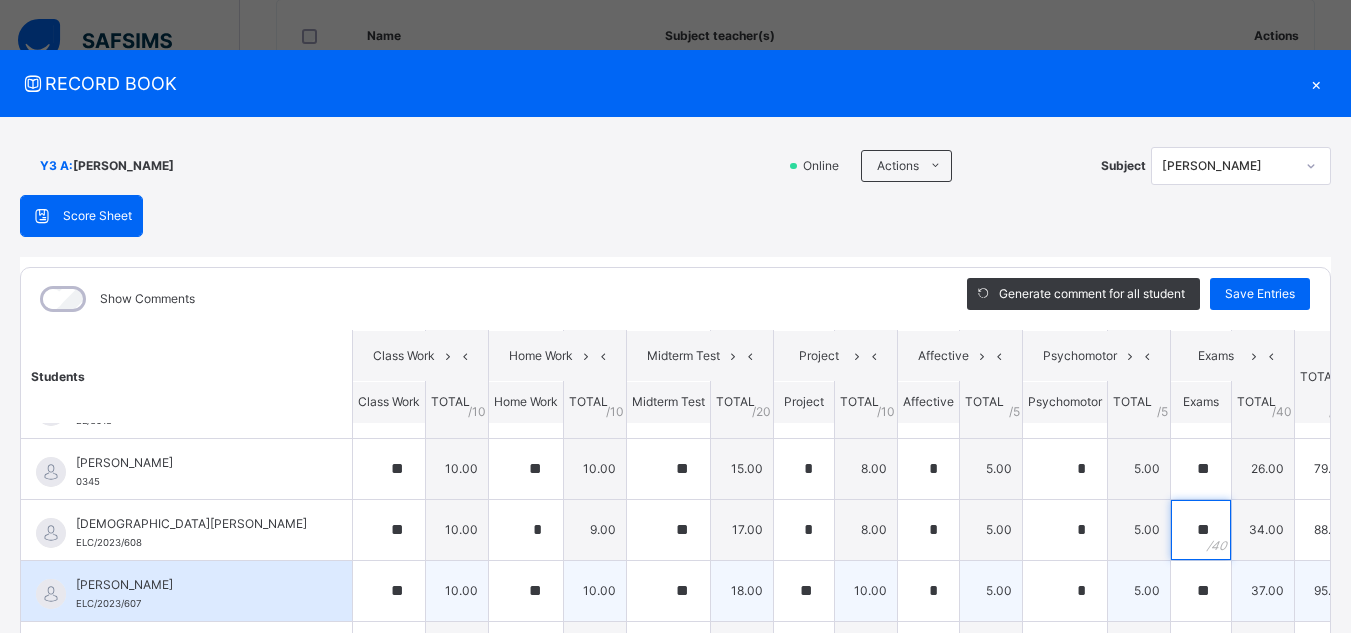 type on "**" 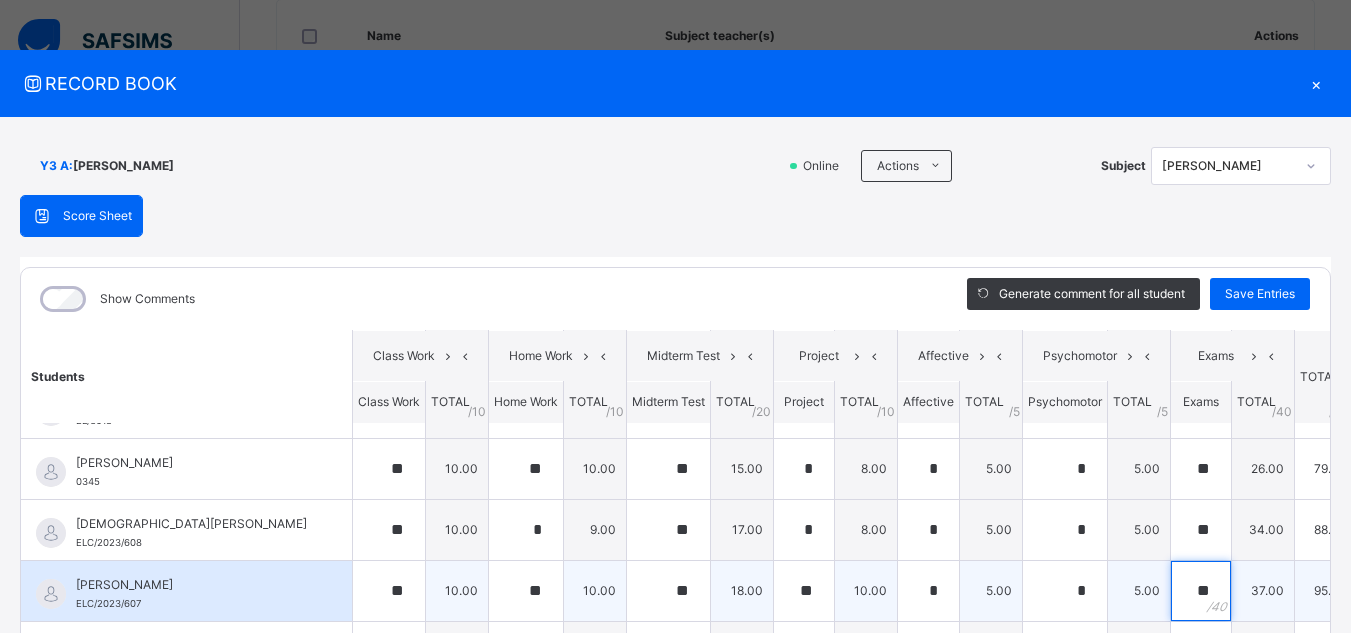 click on "**" at bounding box center (1201, 591) 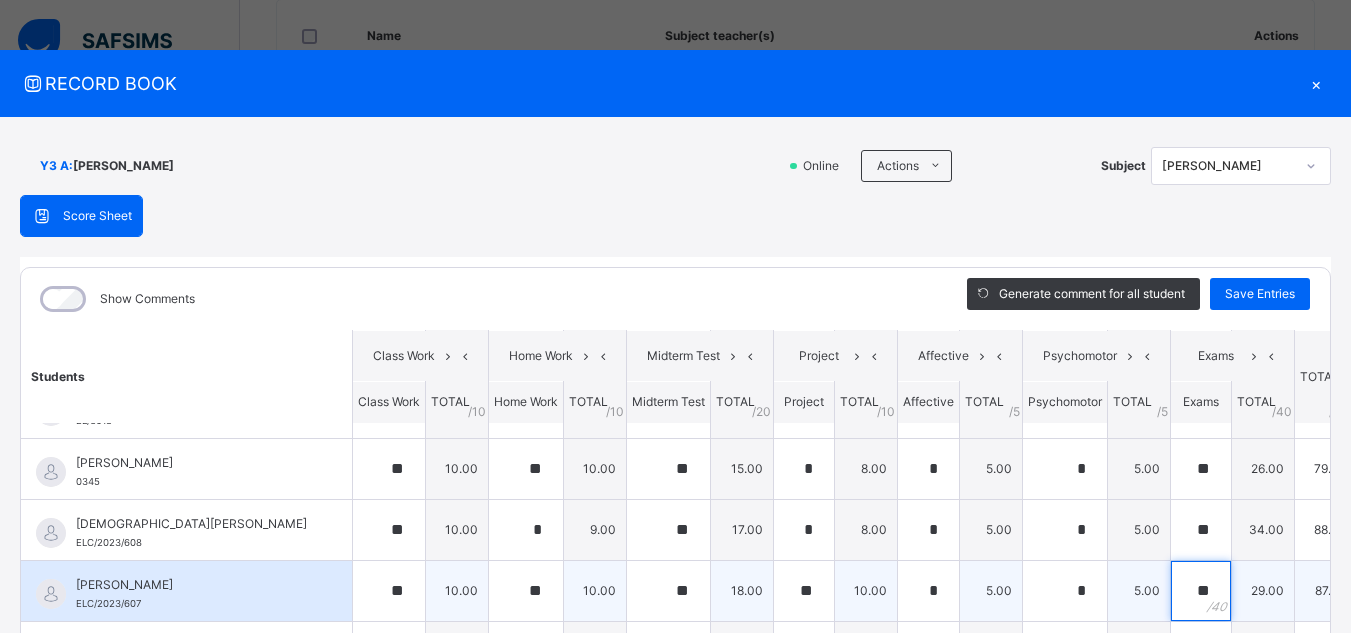 scroll, scrollTop: 1000, scrollLeft: 0, axis: vertical 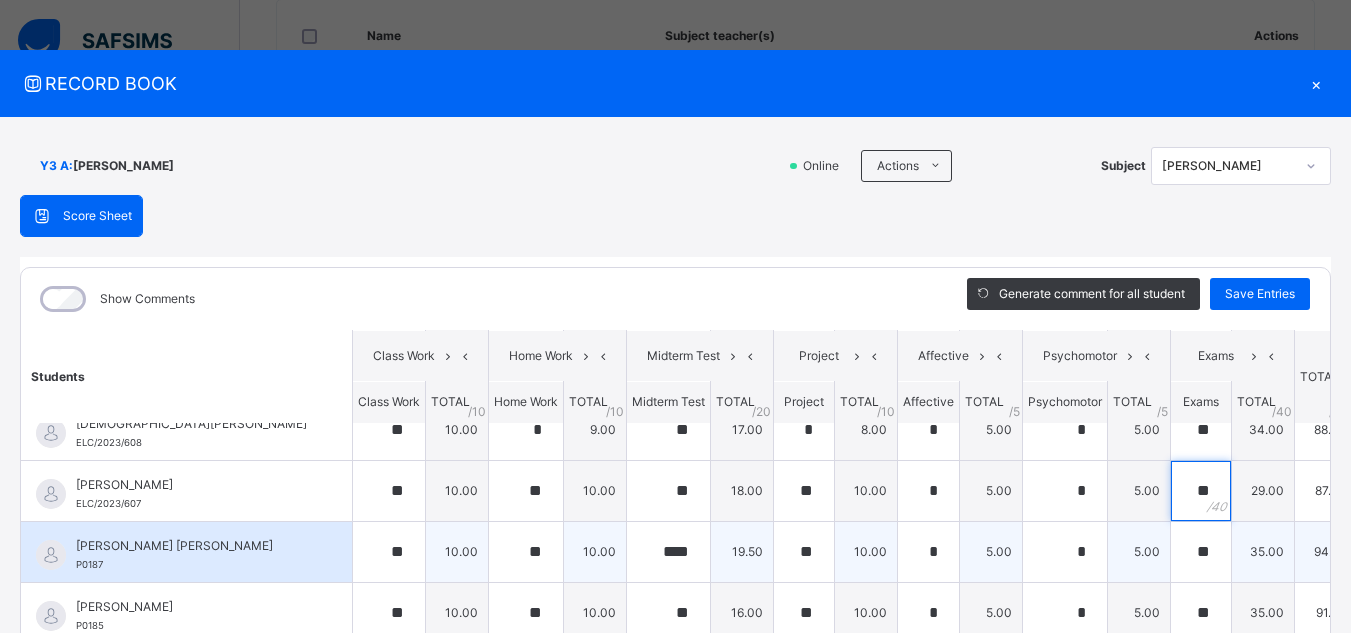 type on "**" 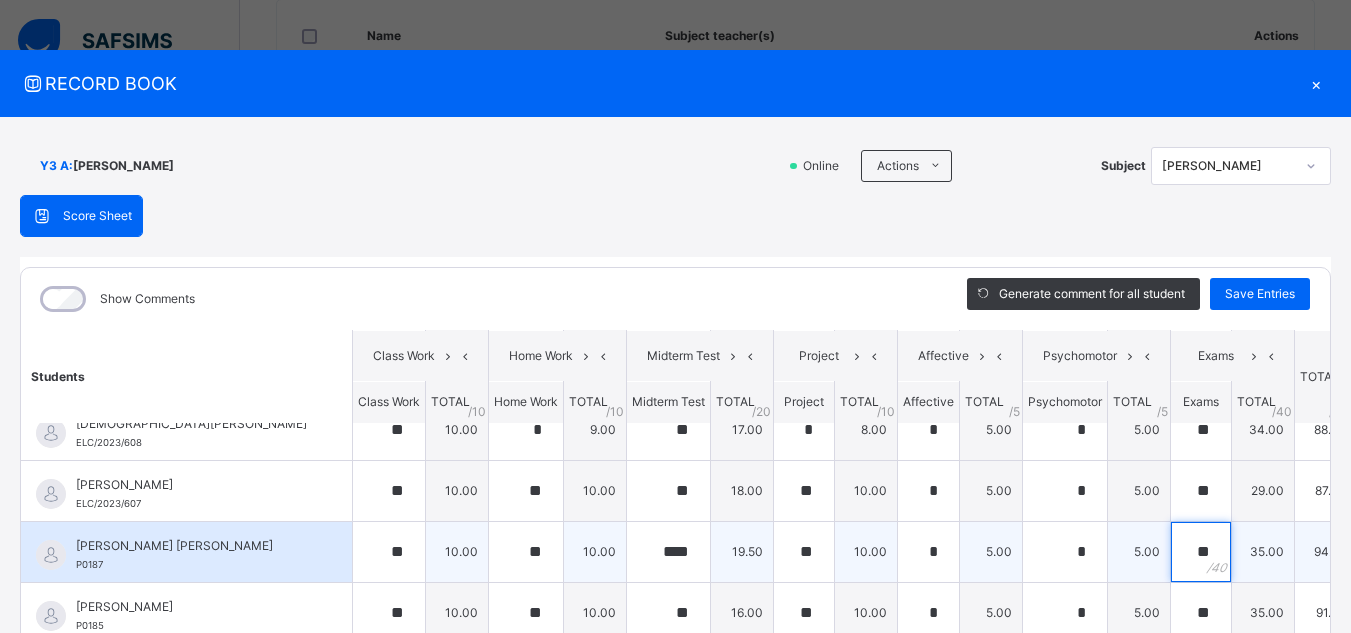 click on "**" at bounding box center (1201, 552) 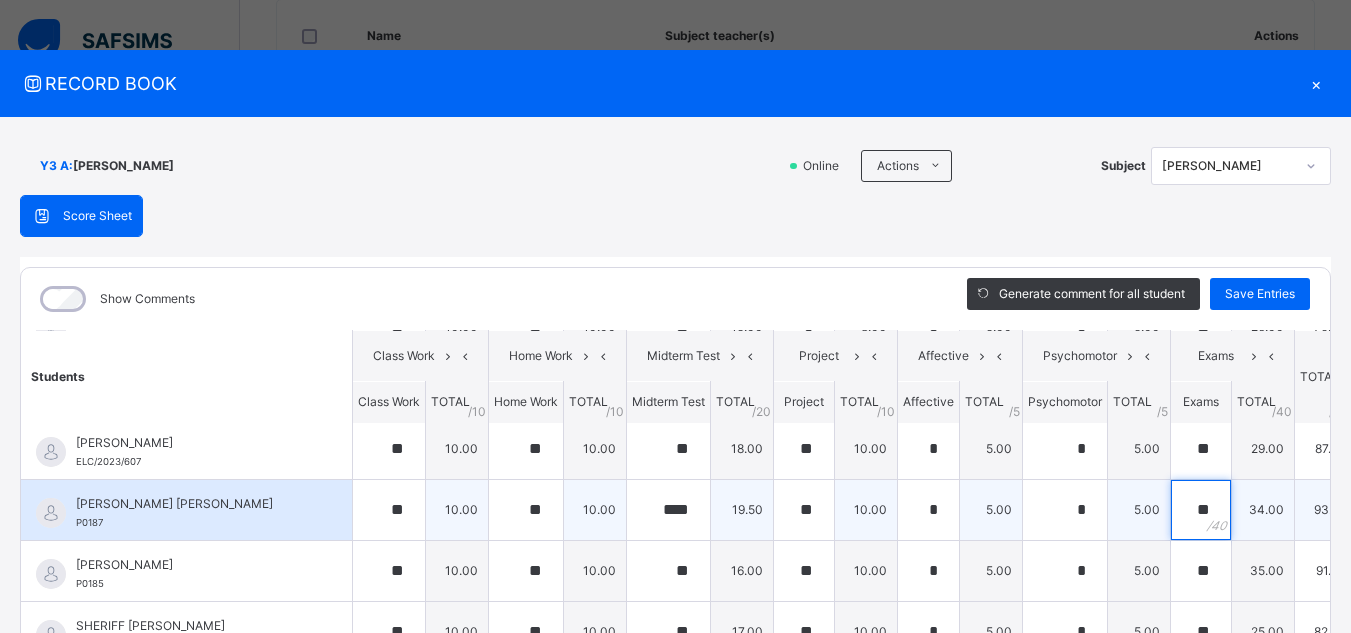 scroll, scrollTop: 1073, scrollLeft: 0, axis: vertical 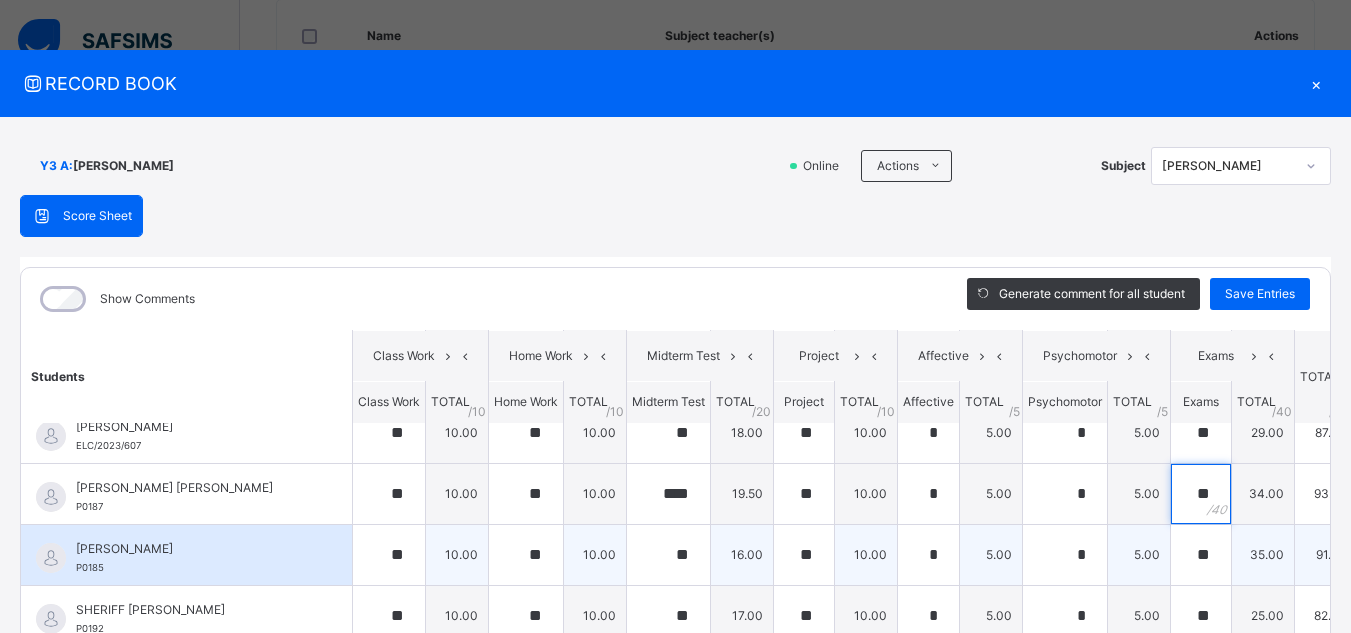 type on "**" 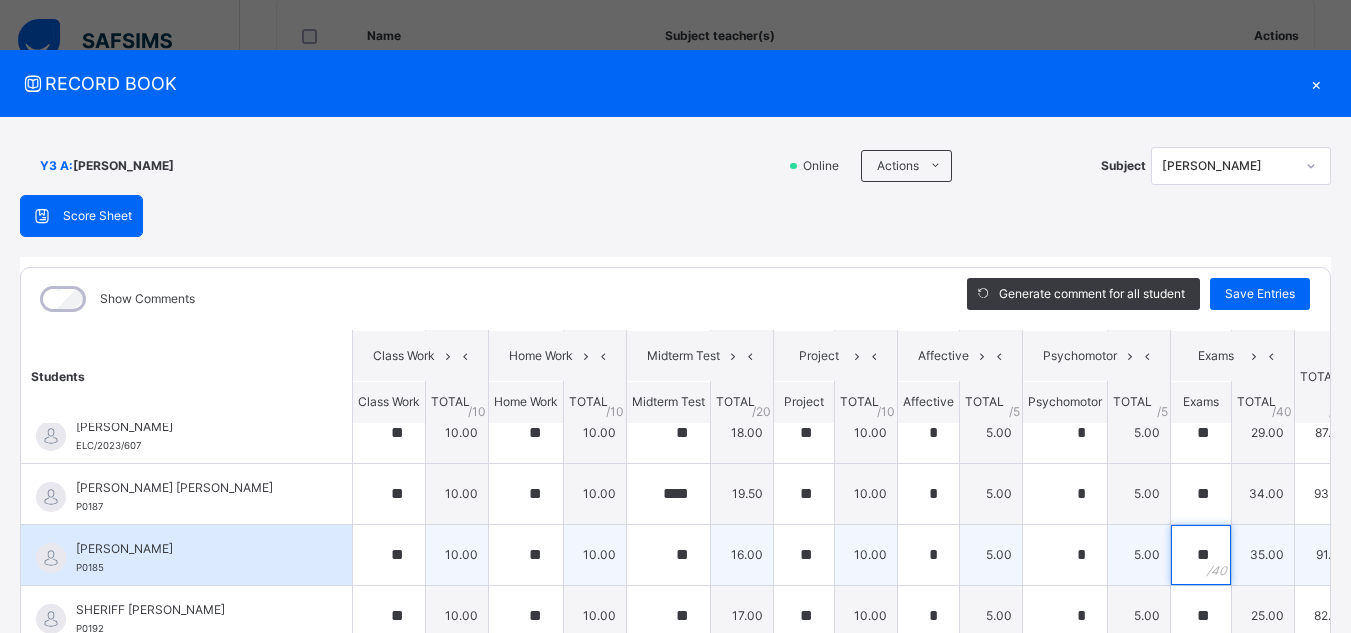 click on "**" at bounding box center (1201, 555) 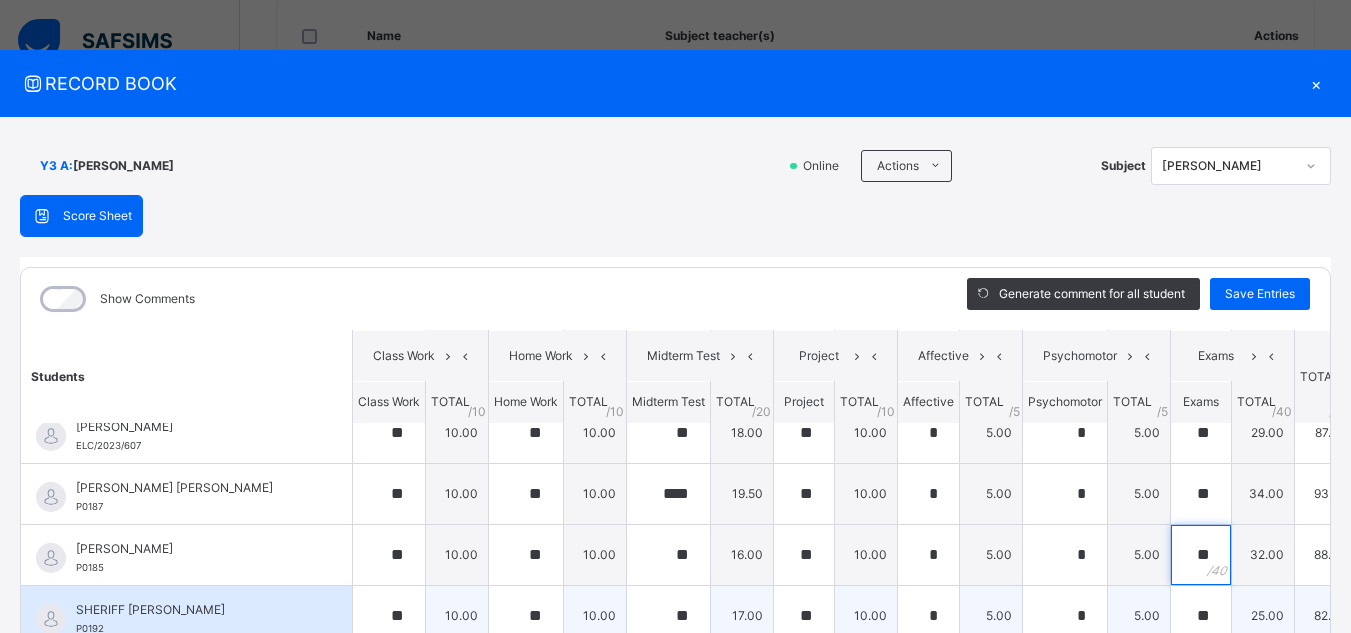type on "**" 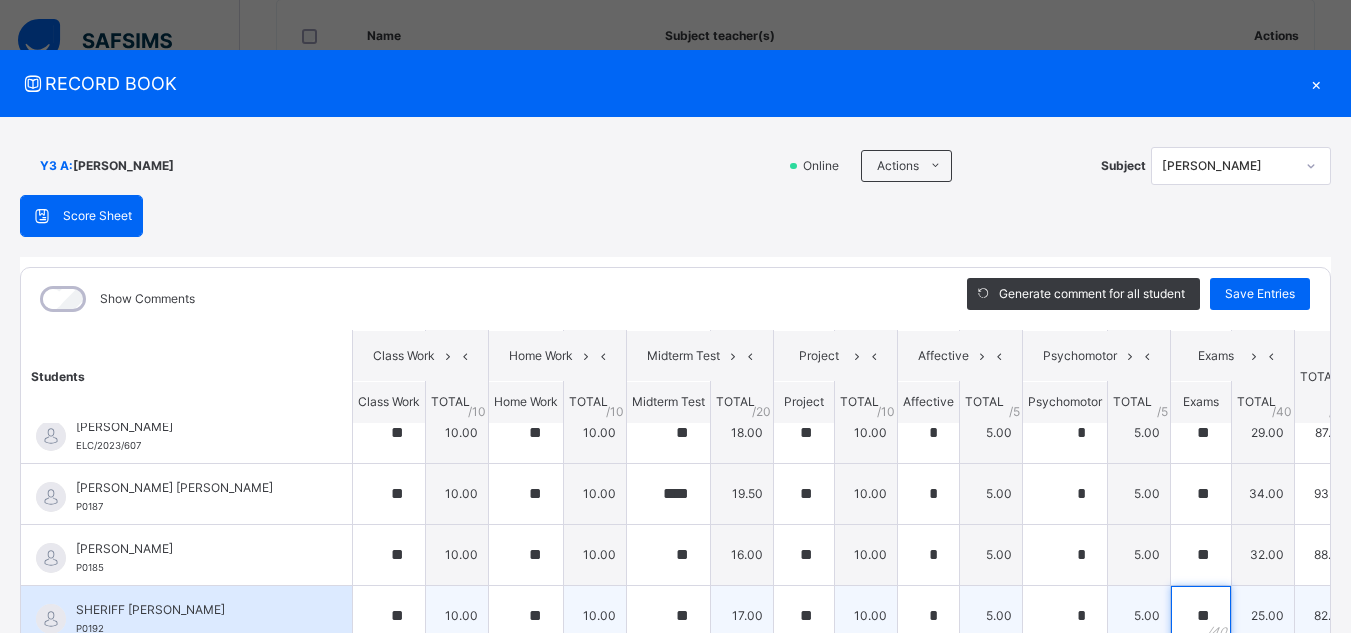 click on "**" at bounding box center [1201, 616] 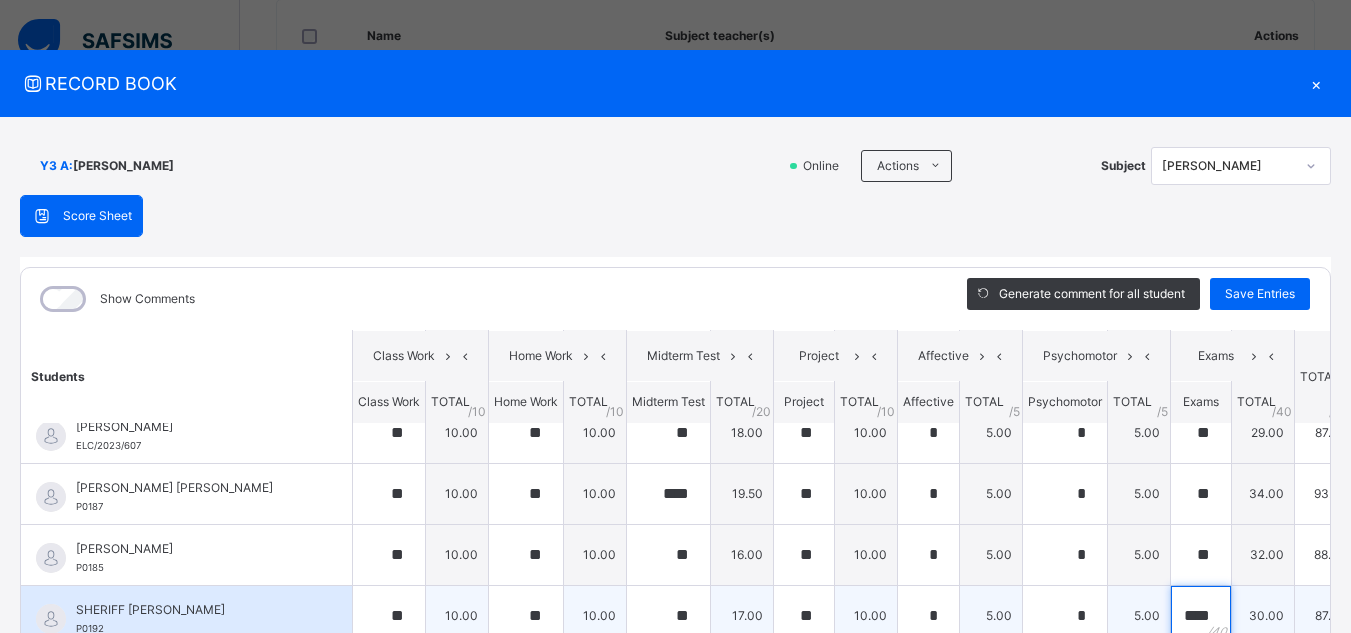 scroll, scrollTop: 0, scrollLeft: 3, axis: horizontal 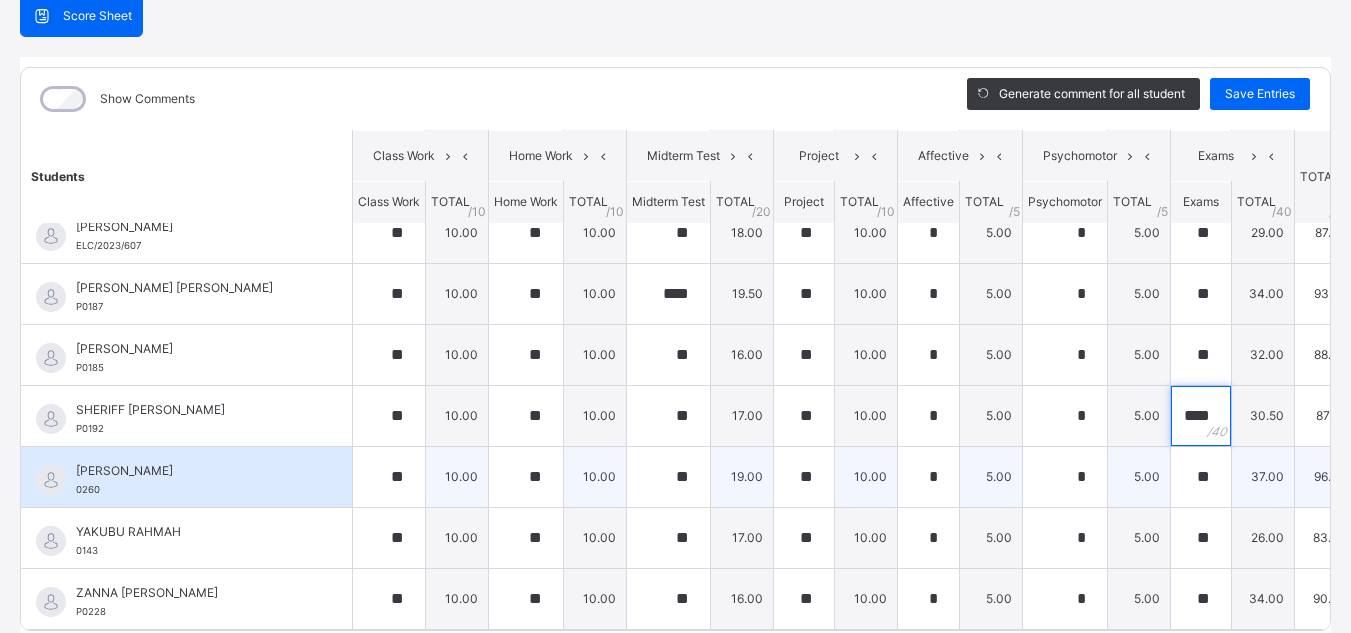type on "****" 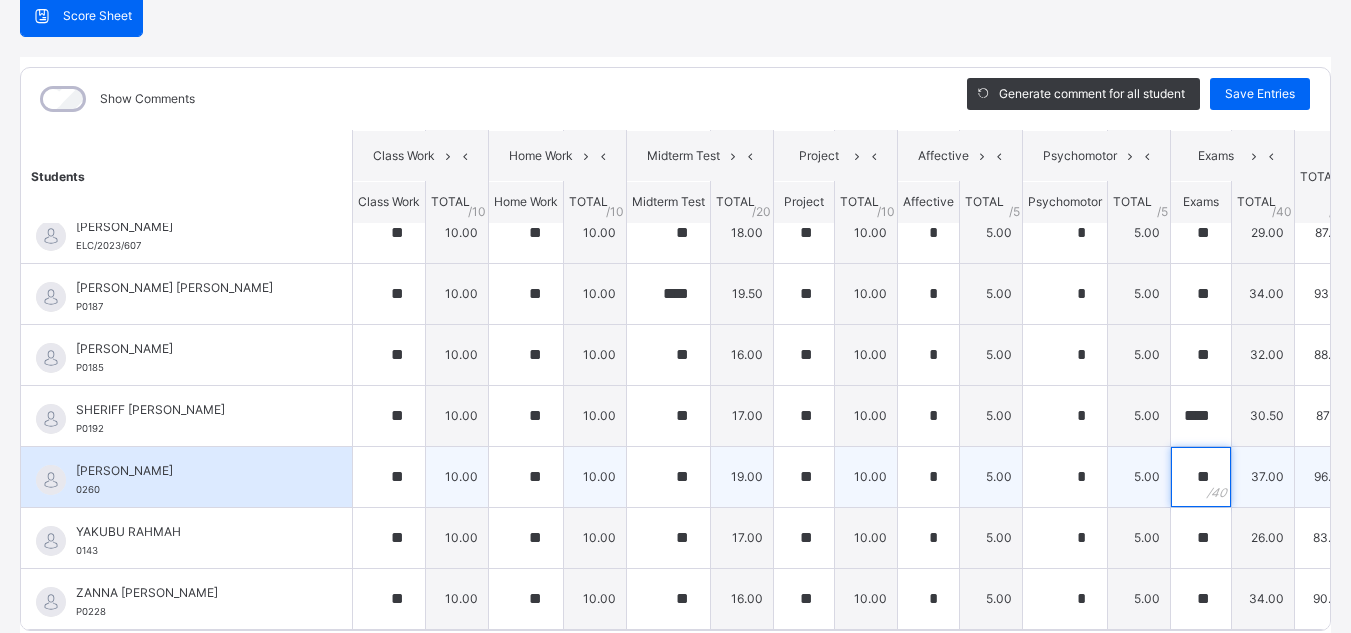 scroll, scrollTop: 0, scrollLeft: 0, axis: both 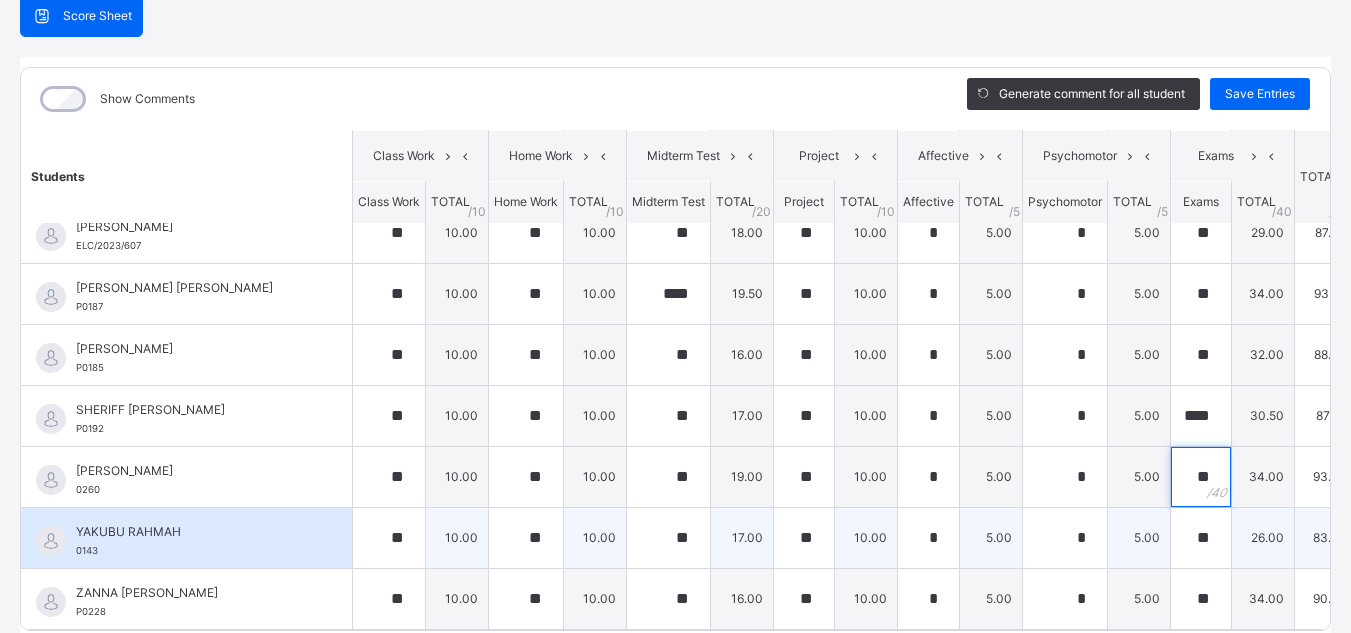type on "**" 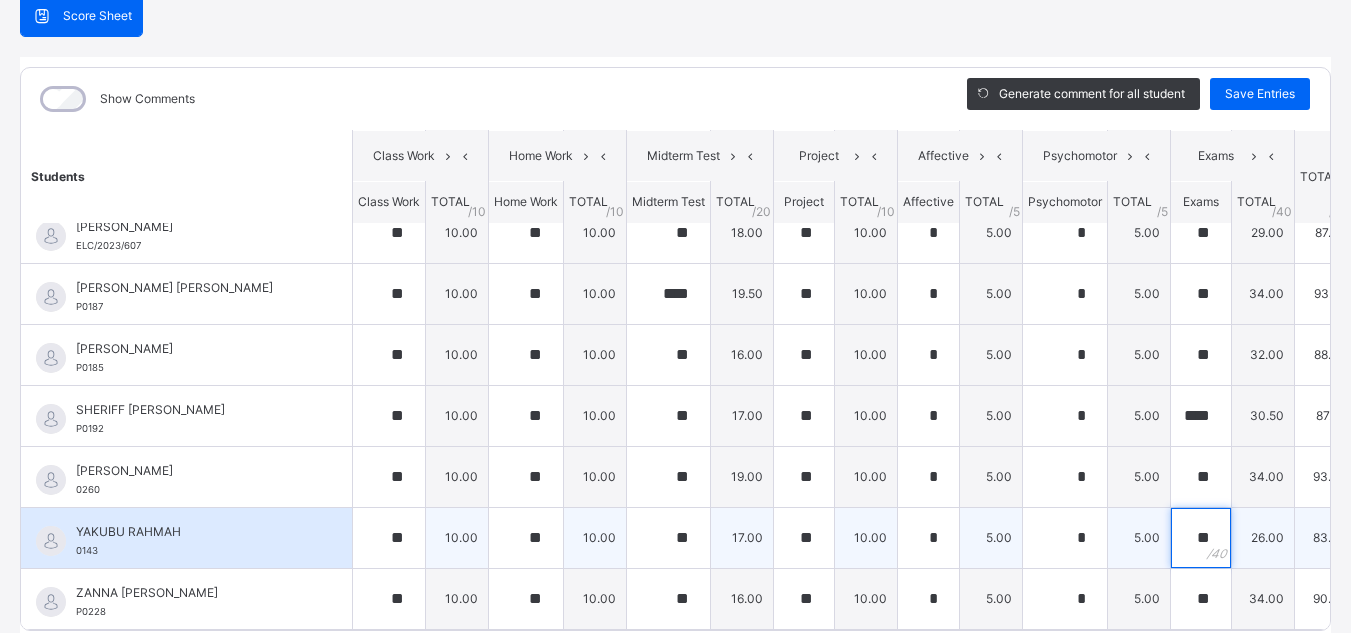 click on "**" at bounding box center [1201, 538] 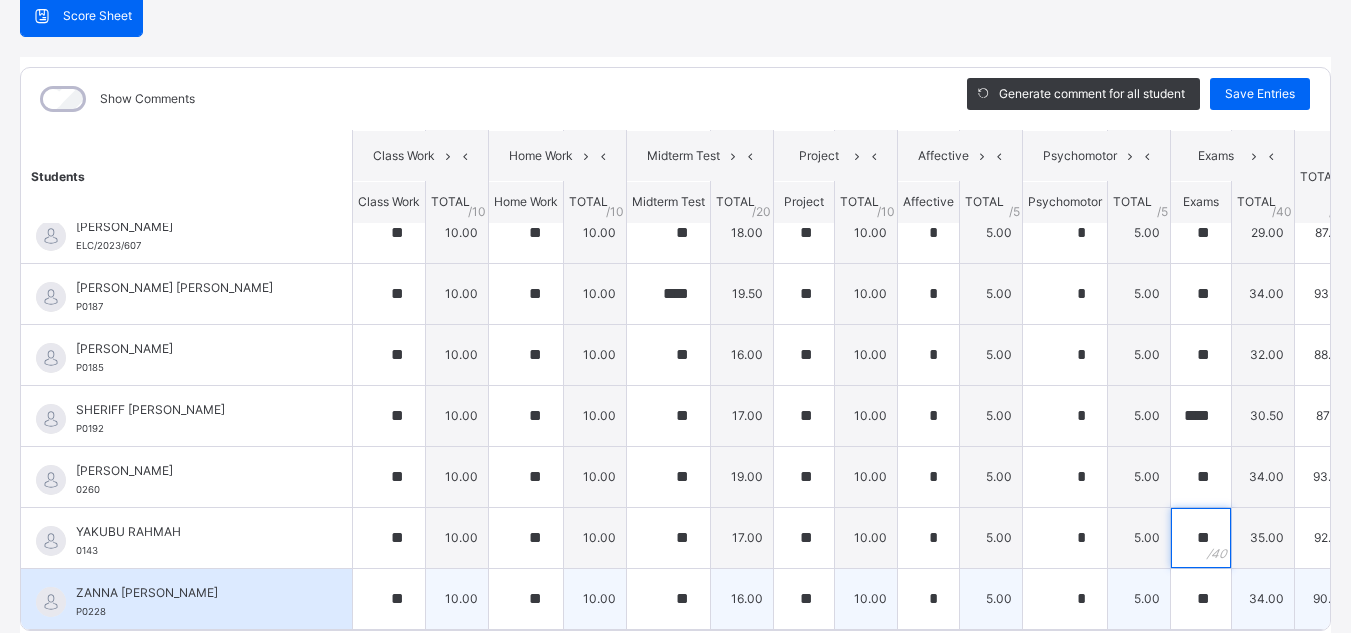 type on "**" 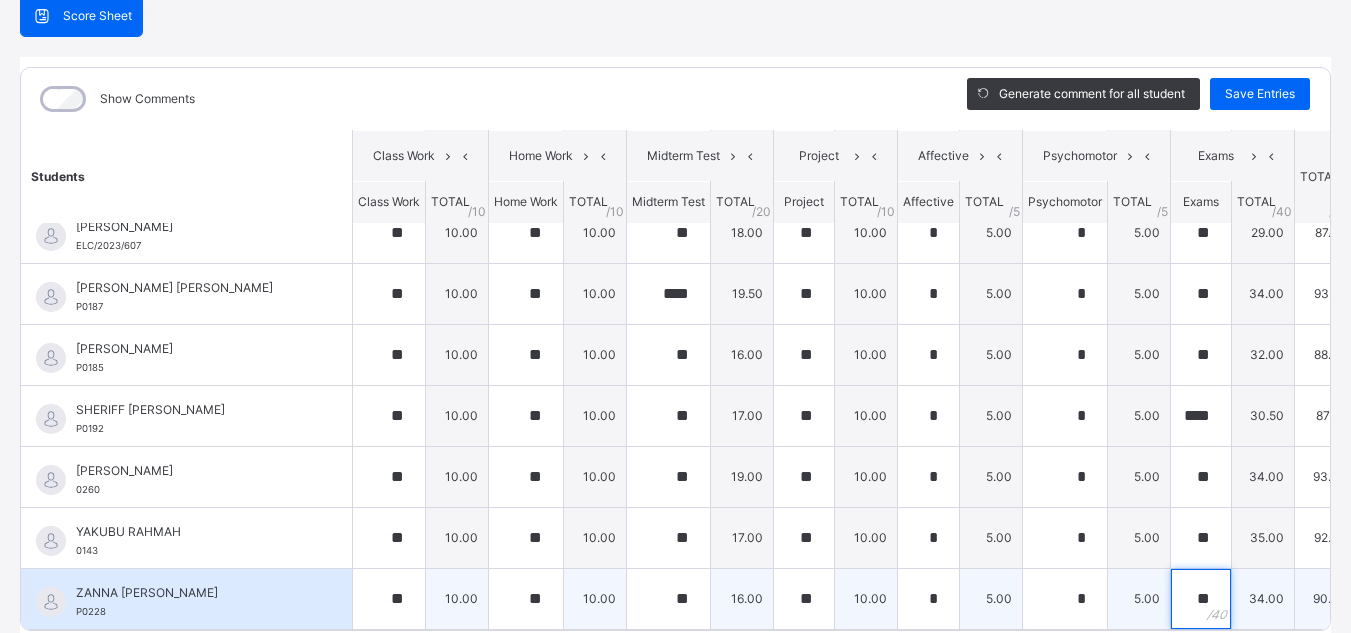 click on "**" at bounding box center (1201, 599) 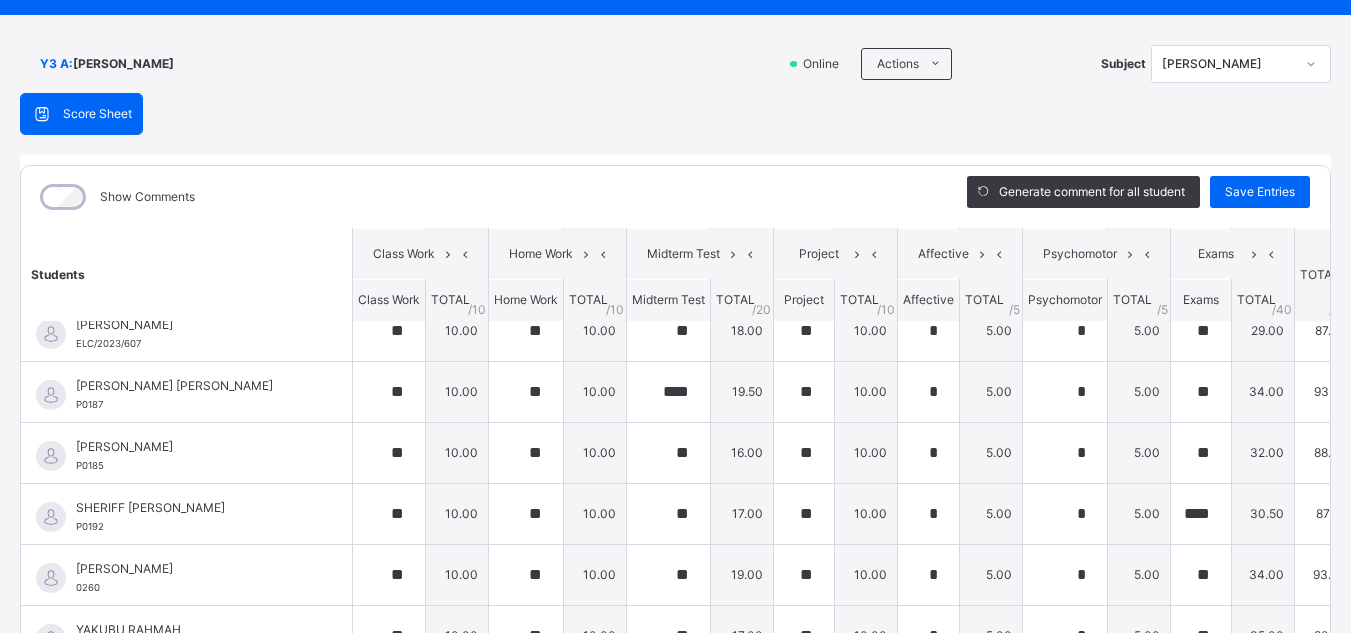 scroll, scrollTop: 93, scrollLeft: 0, axis: vertical 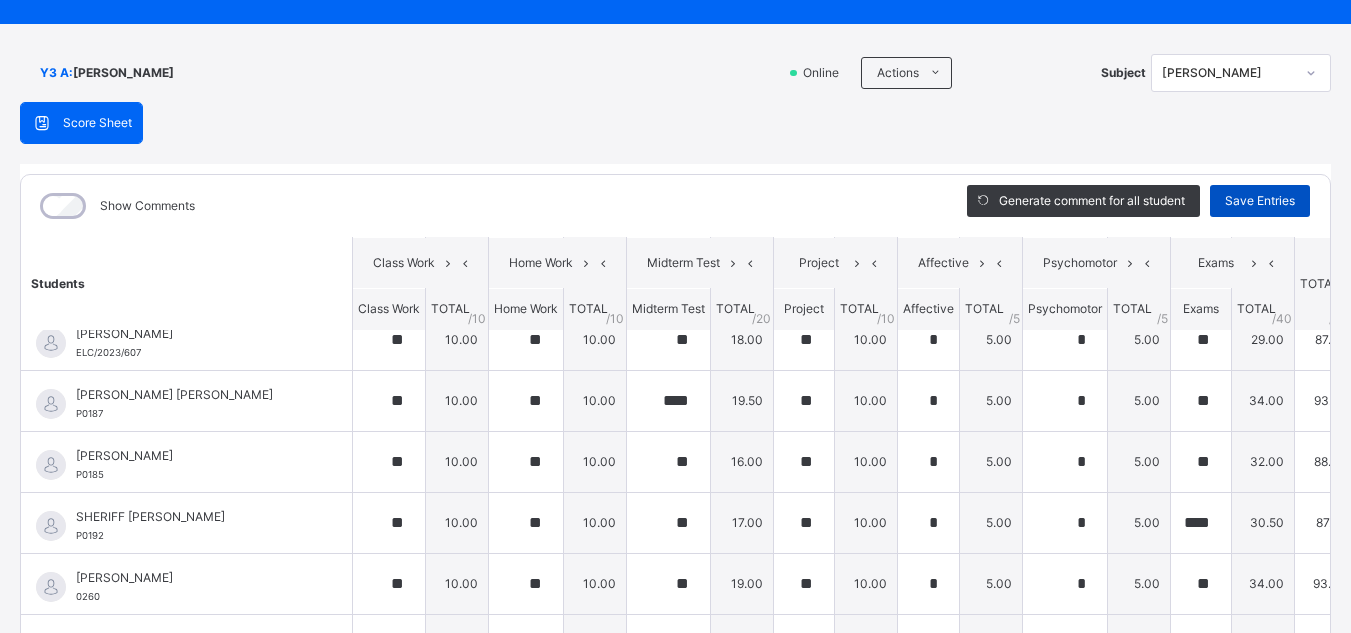 type on "**" 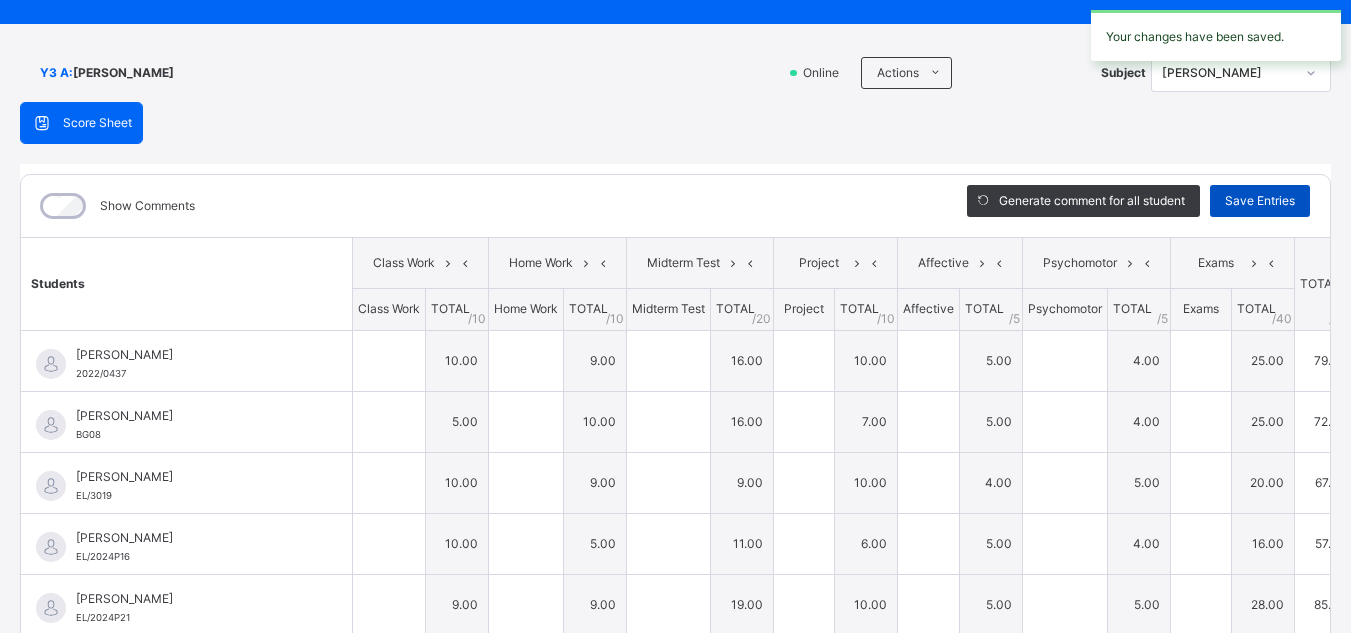 type on "**" 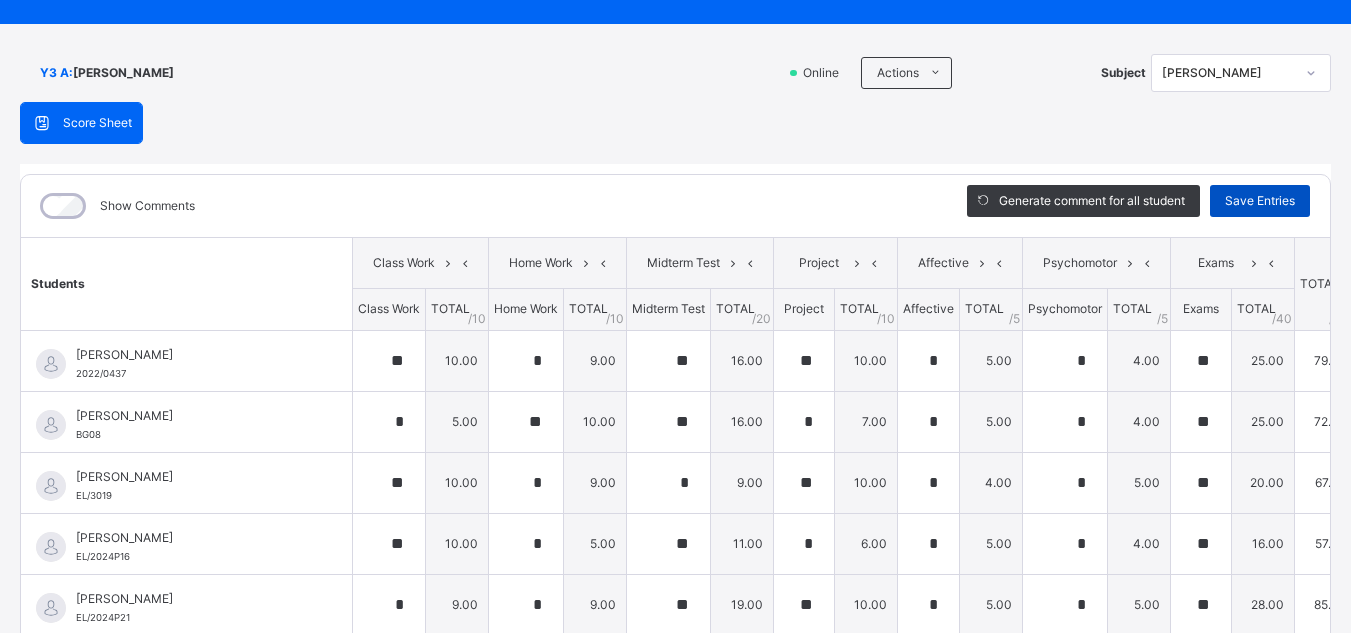 click on "Save Entries" at bounding box center (1260, 201) 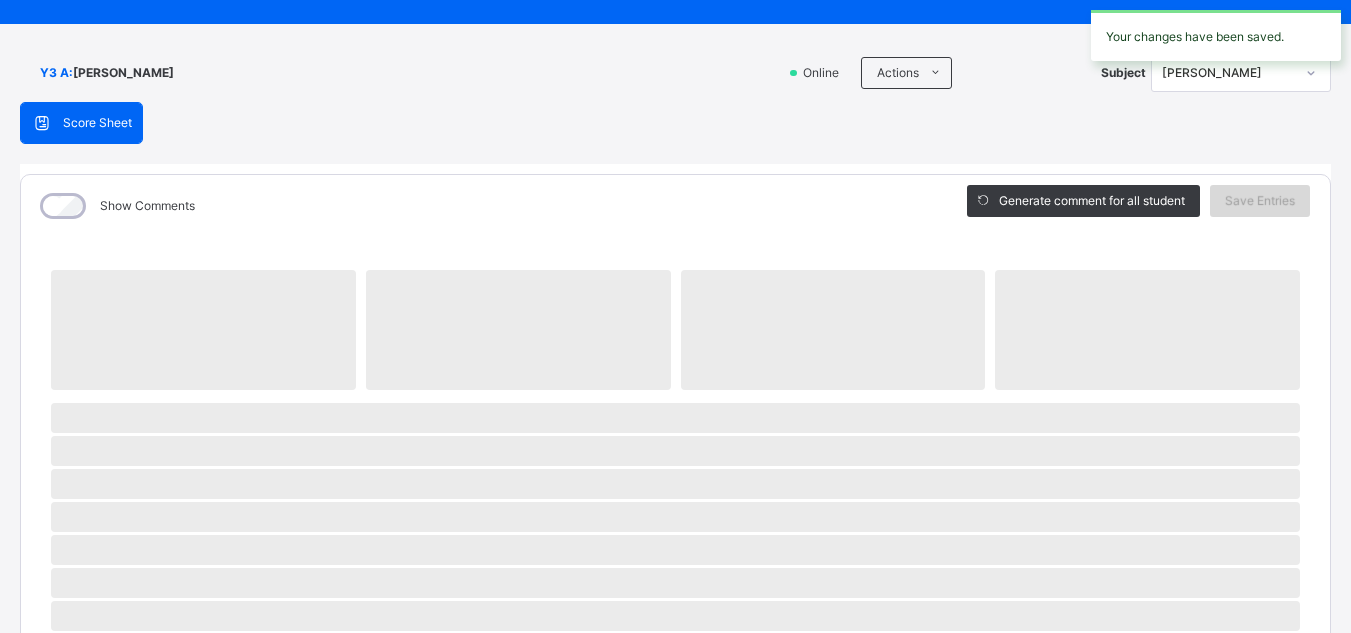 click on "Save Entries" at bounding box center [1260, 201] 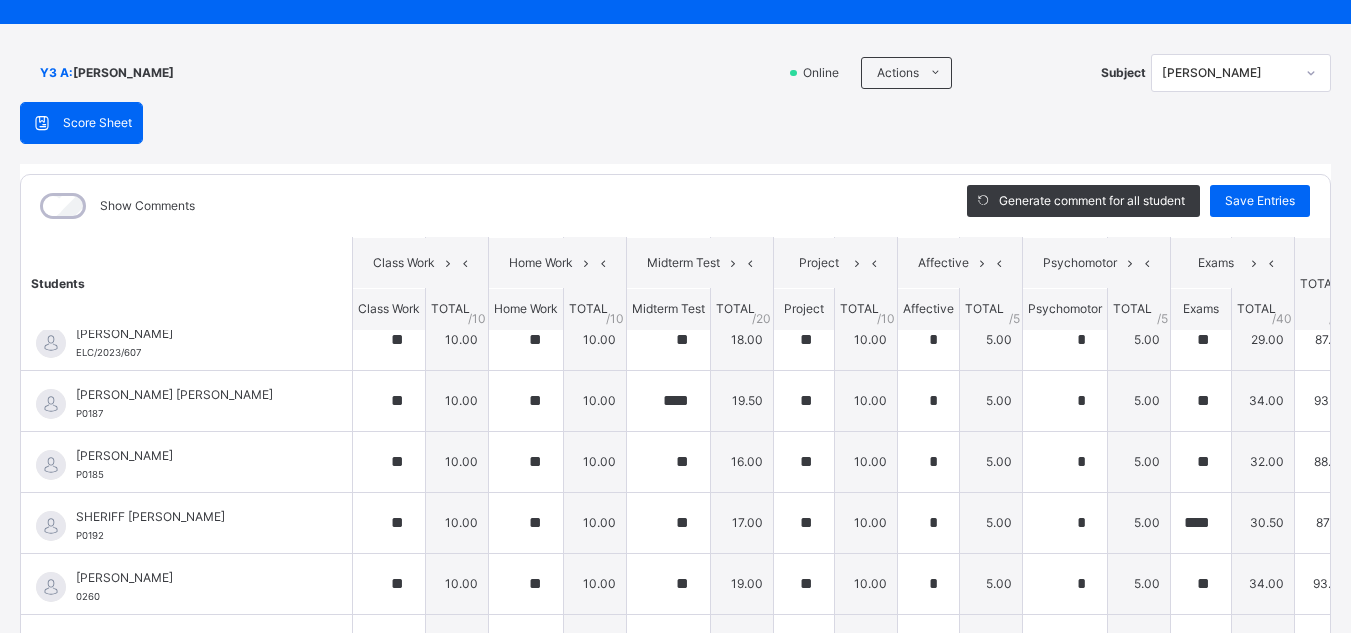 scroll, scrollTop: 1073, scrollLeft: 0, axis: vertical 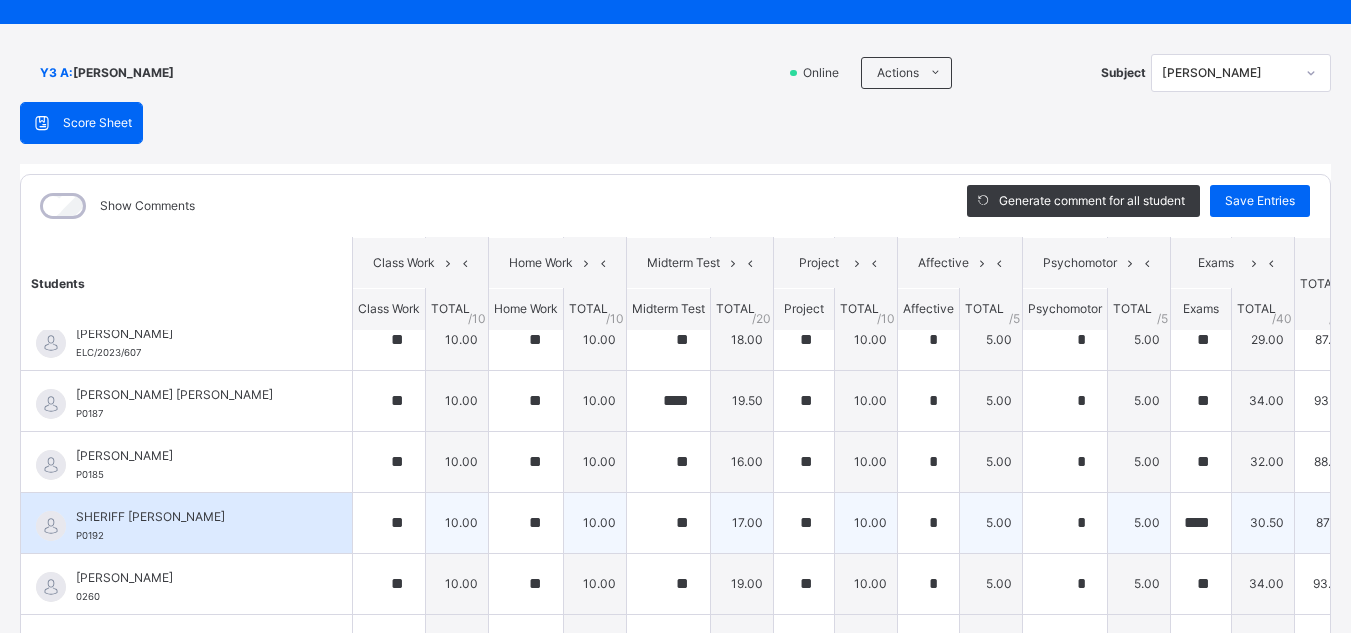 click on "SHERIFF [PERSON_NAME] P0192" at bounding box center [186, 523] 